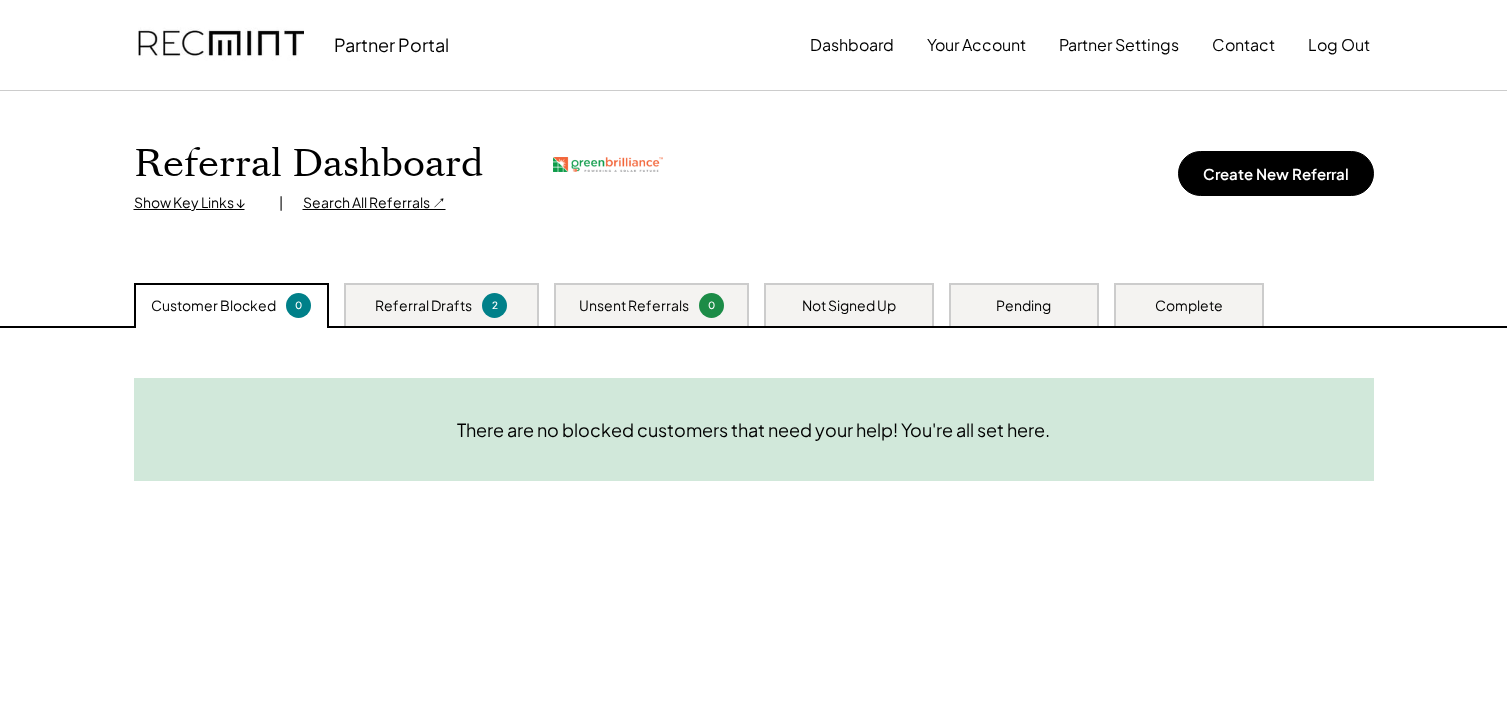 scroll, scrollTop: 0, scrollLeft: 0, axis: both 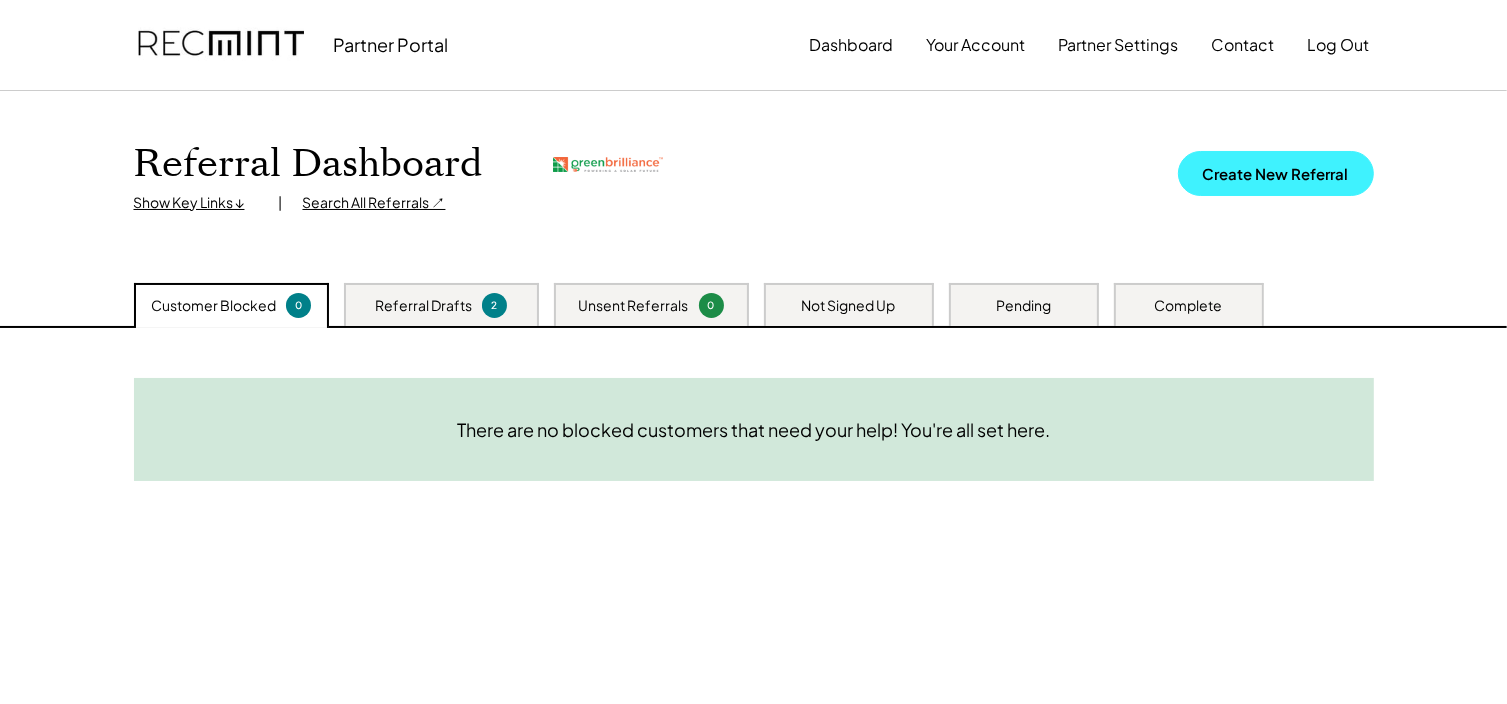 click on "Create New Referral" at bounding box center (1276, 173) 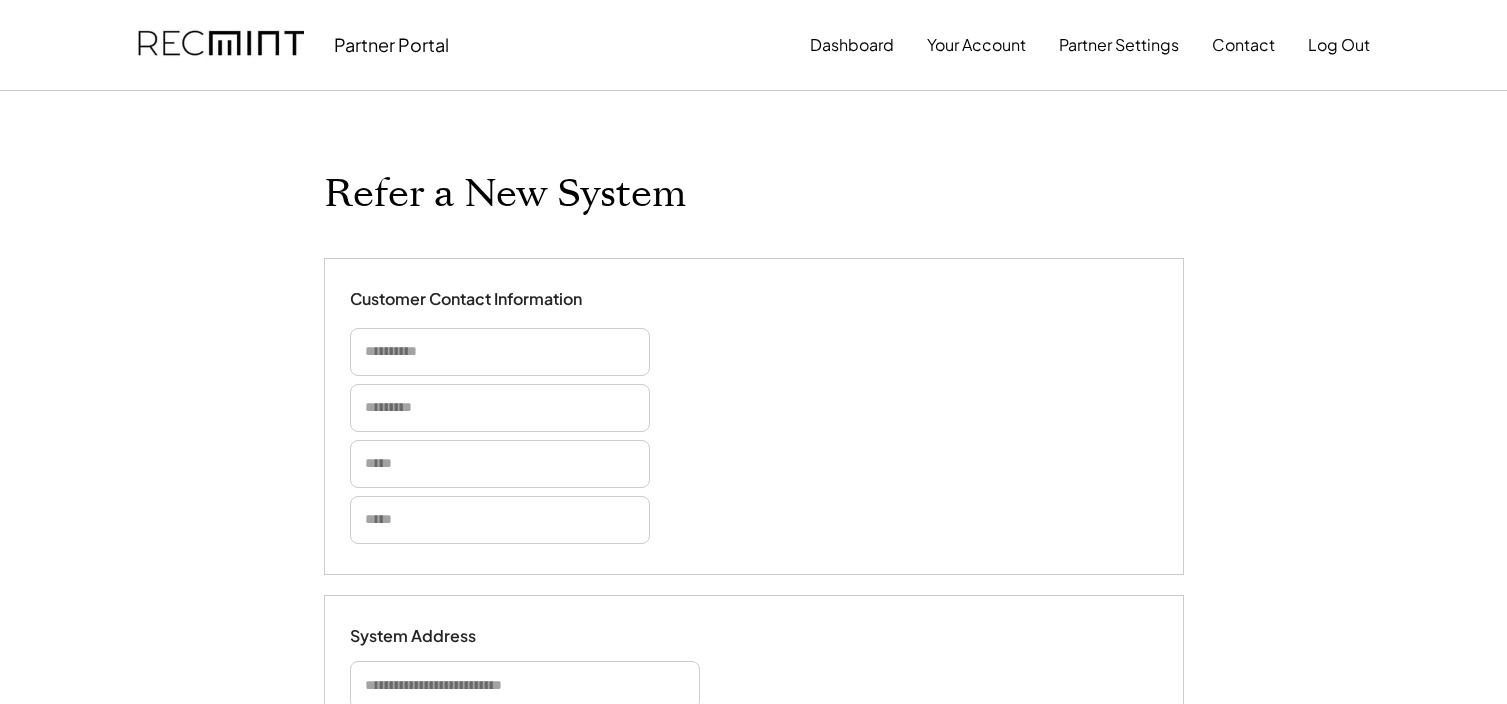 scroll, scrollTop: 0, scrollLeft: 0, axis: both 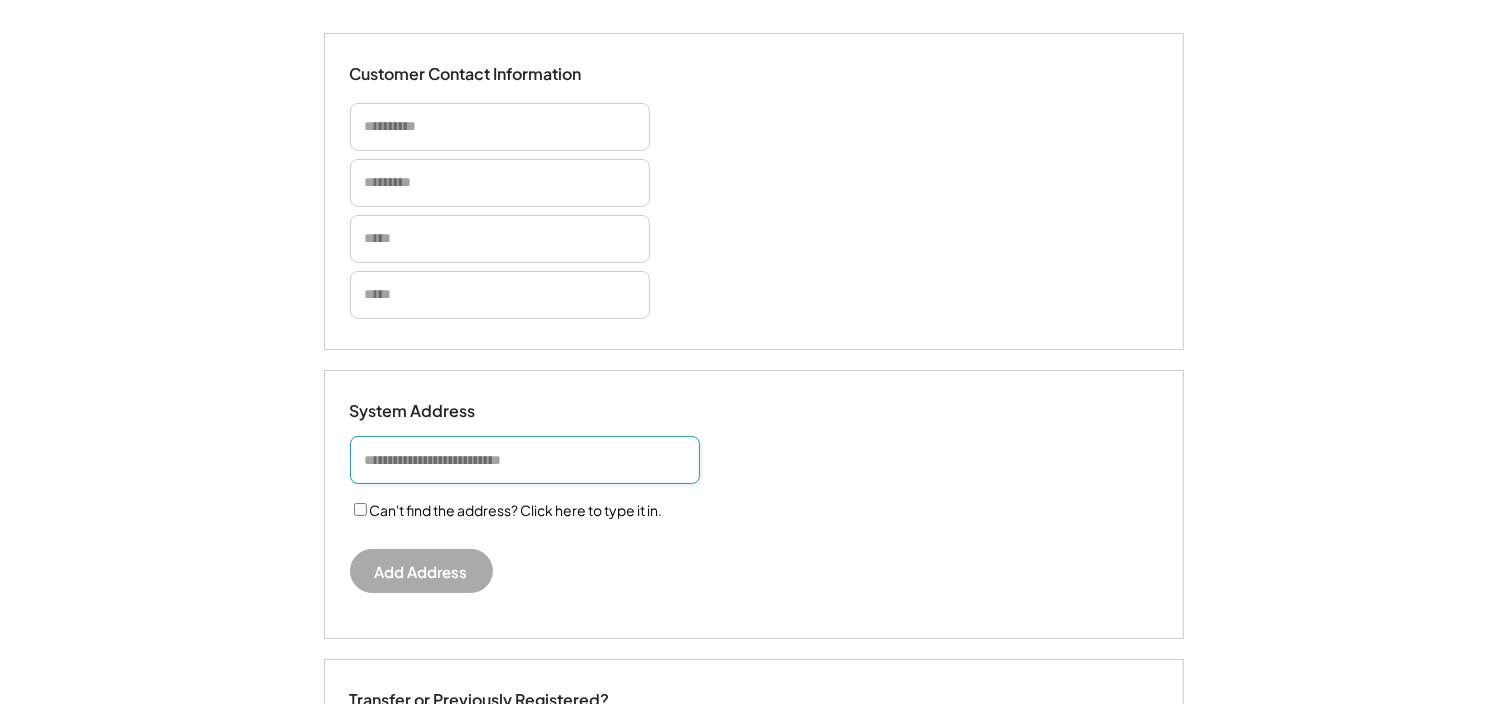 click at bounding box center (525, 460) 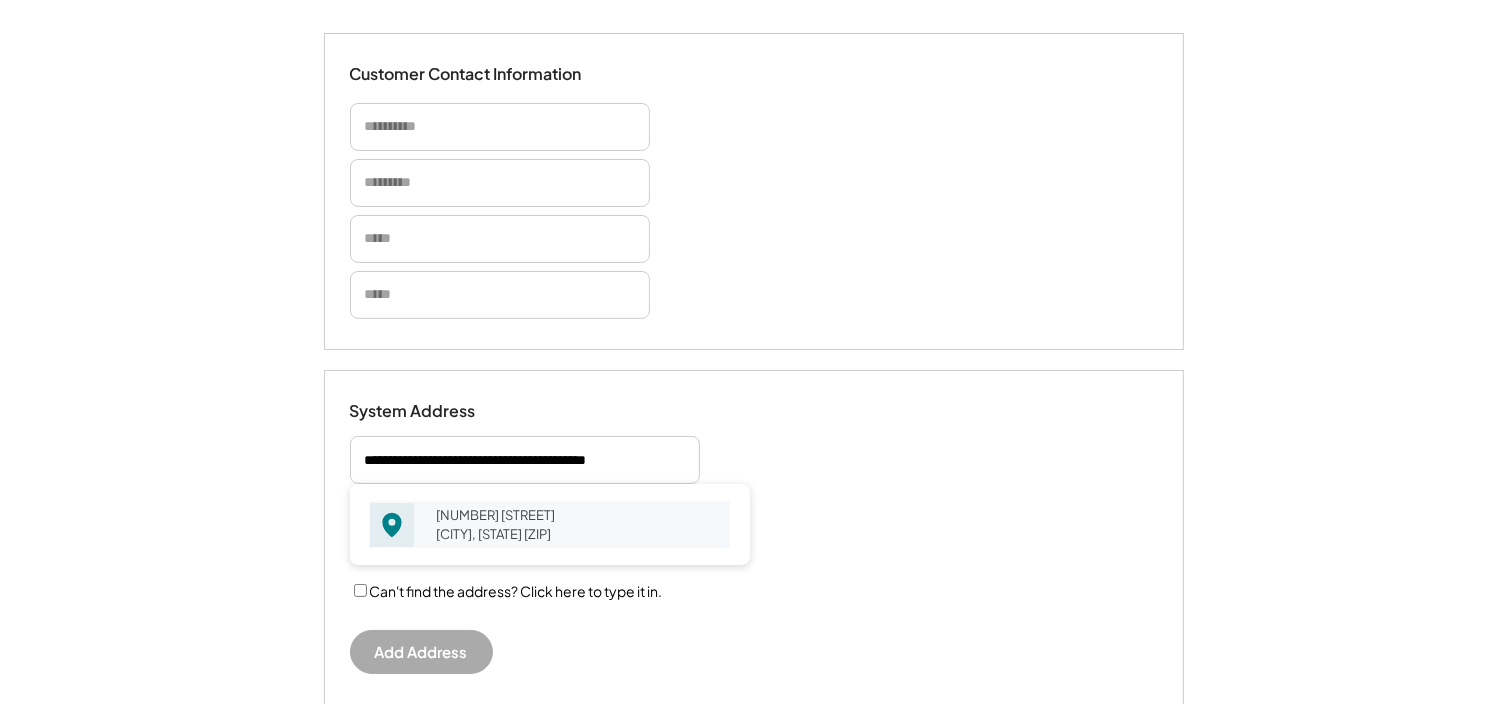 click on "301 Academy Ave
Reisterstown, MD 21136" at bounding box center (577, 524) 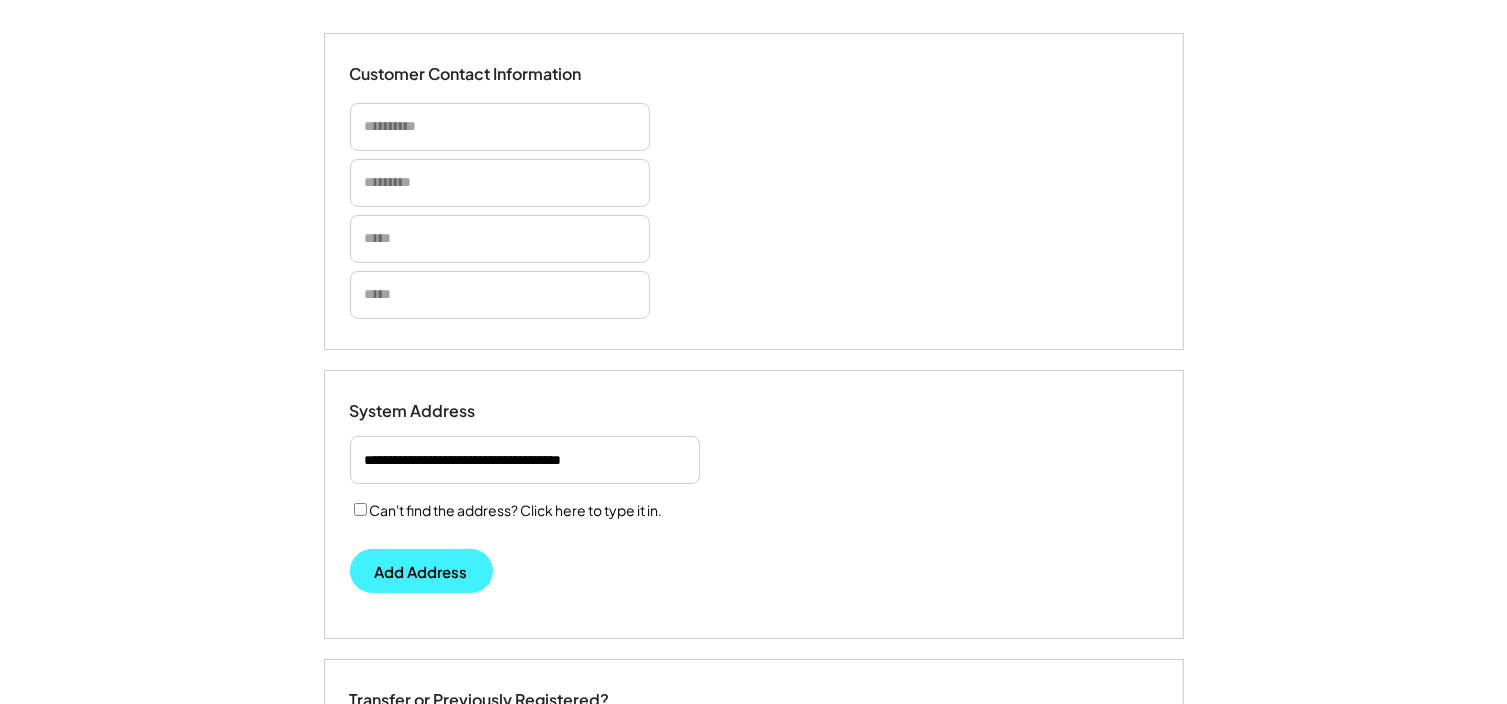 click on "Add Address" at bounding box center (421, 571) 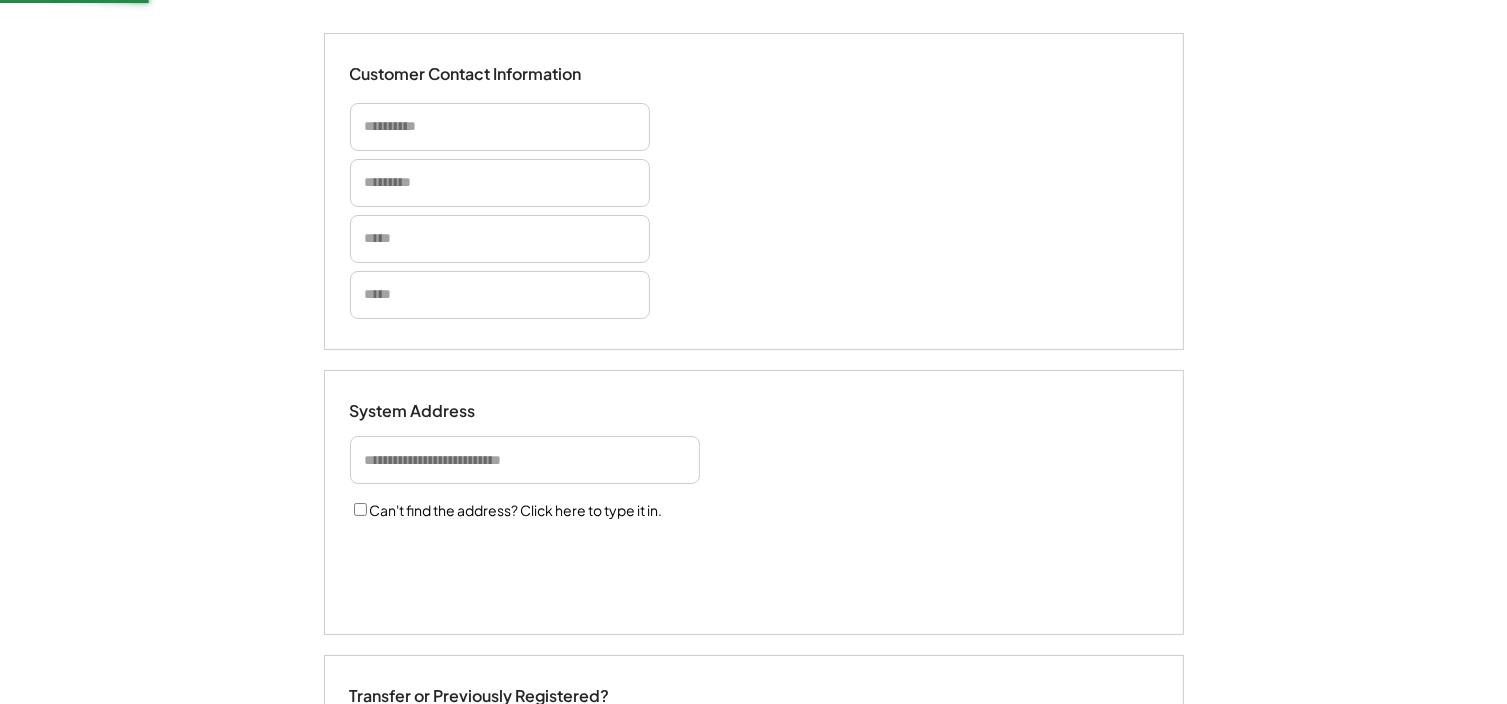 select on "**********" 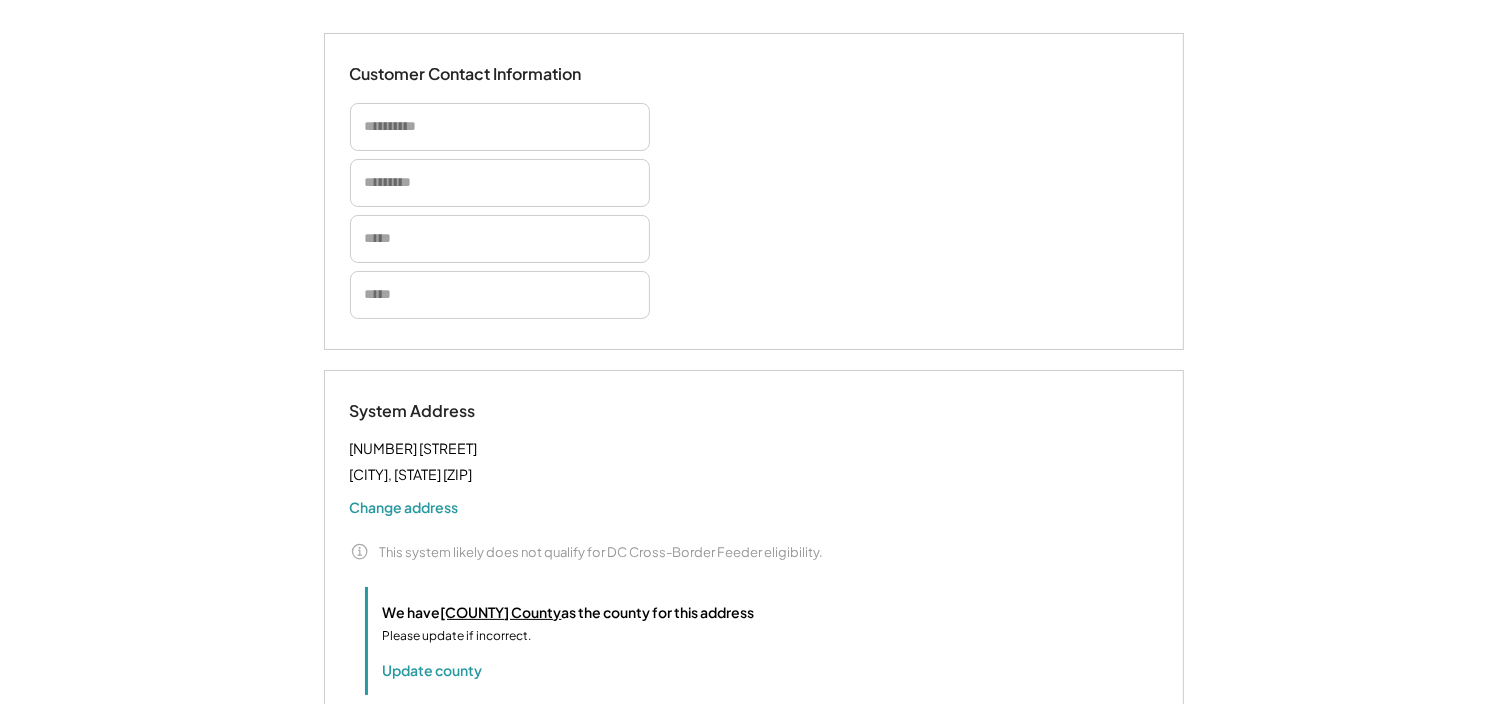 click at bounding box center [500, 127] 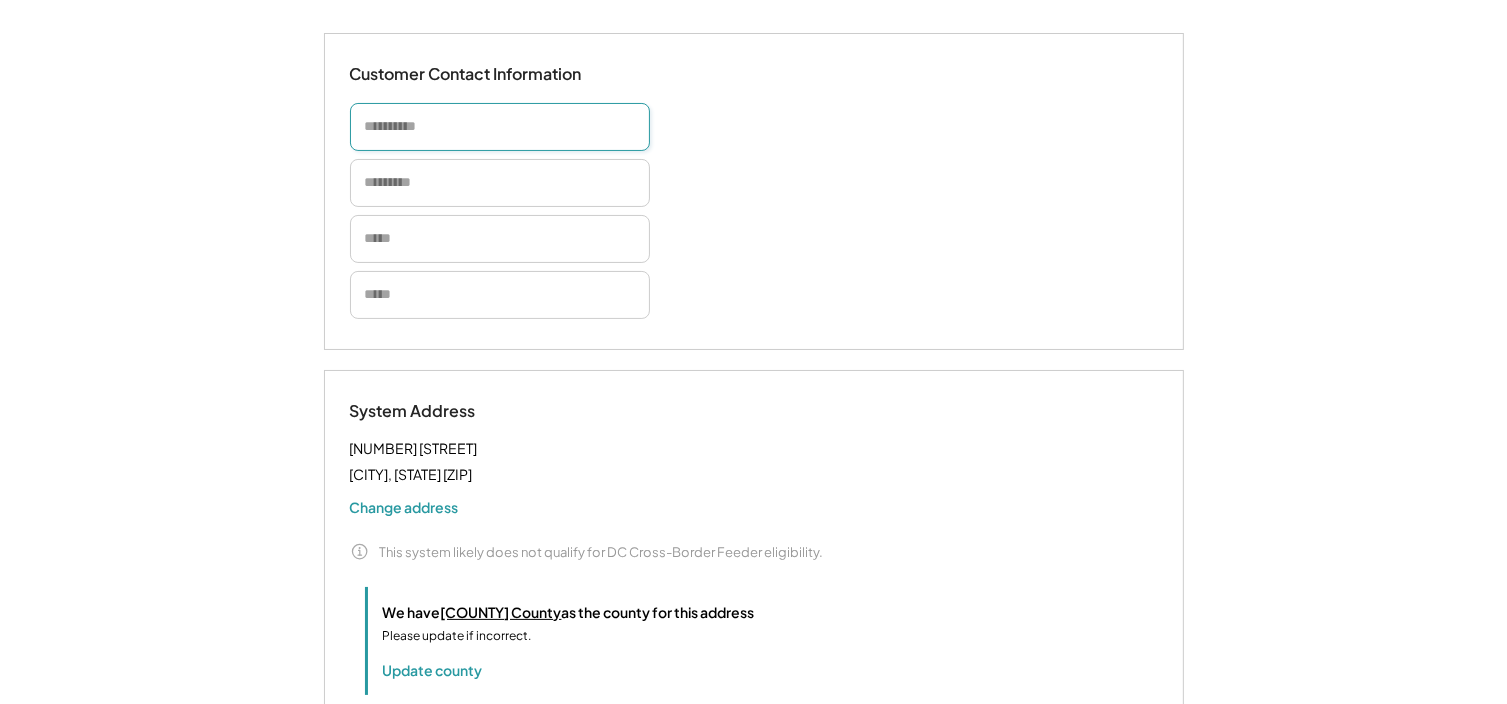 paste on "**********" 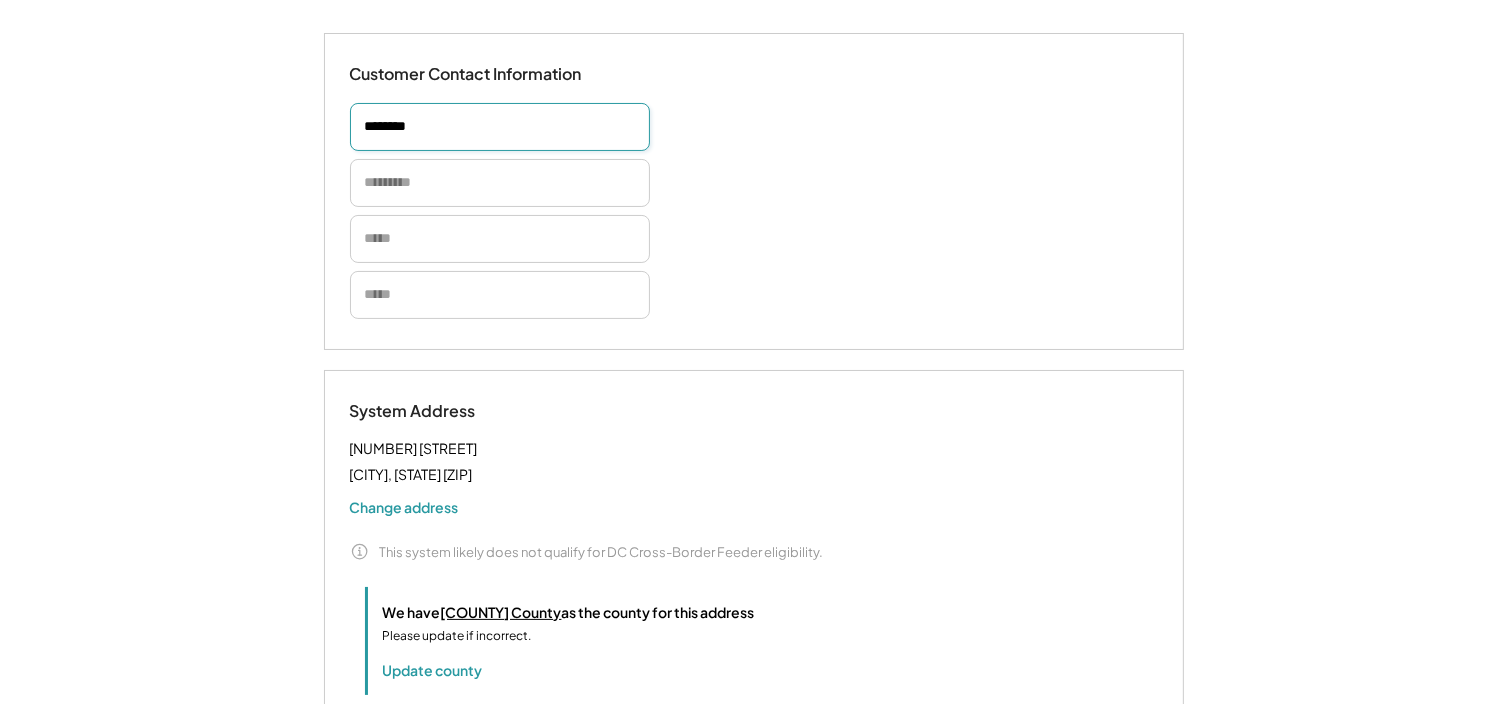 type on "*******" 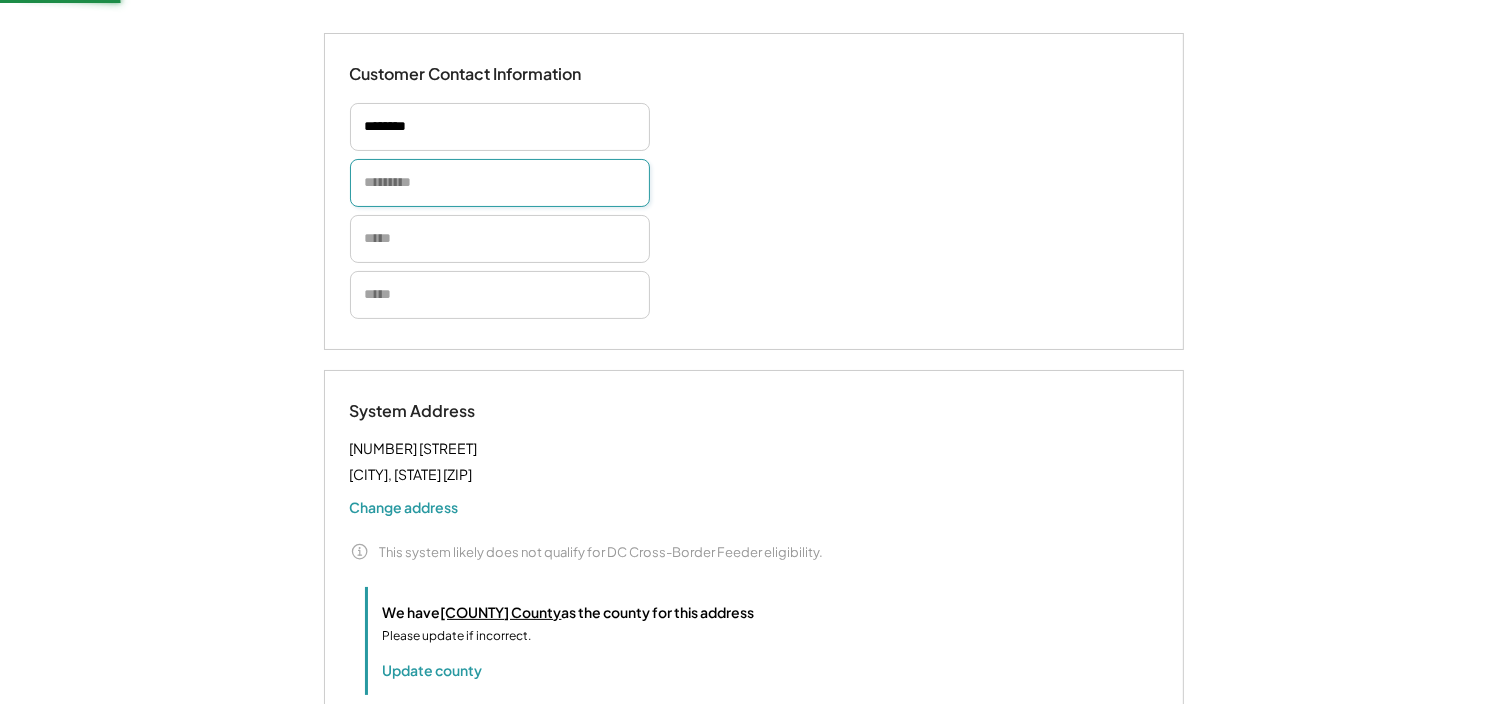 paste on "*******" 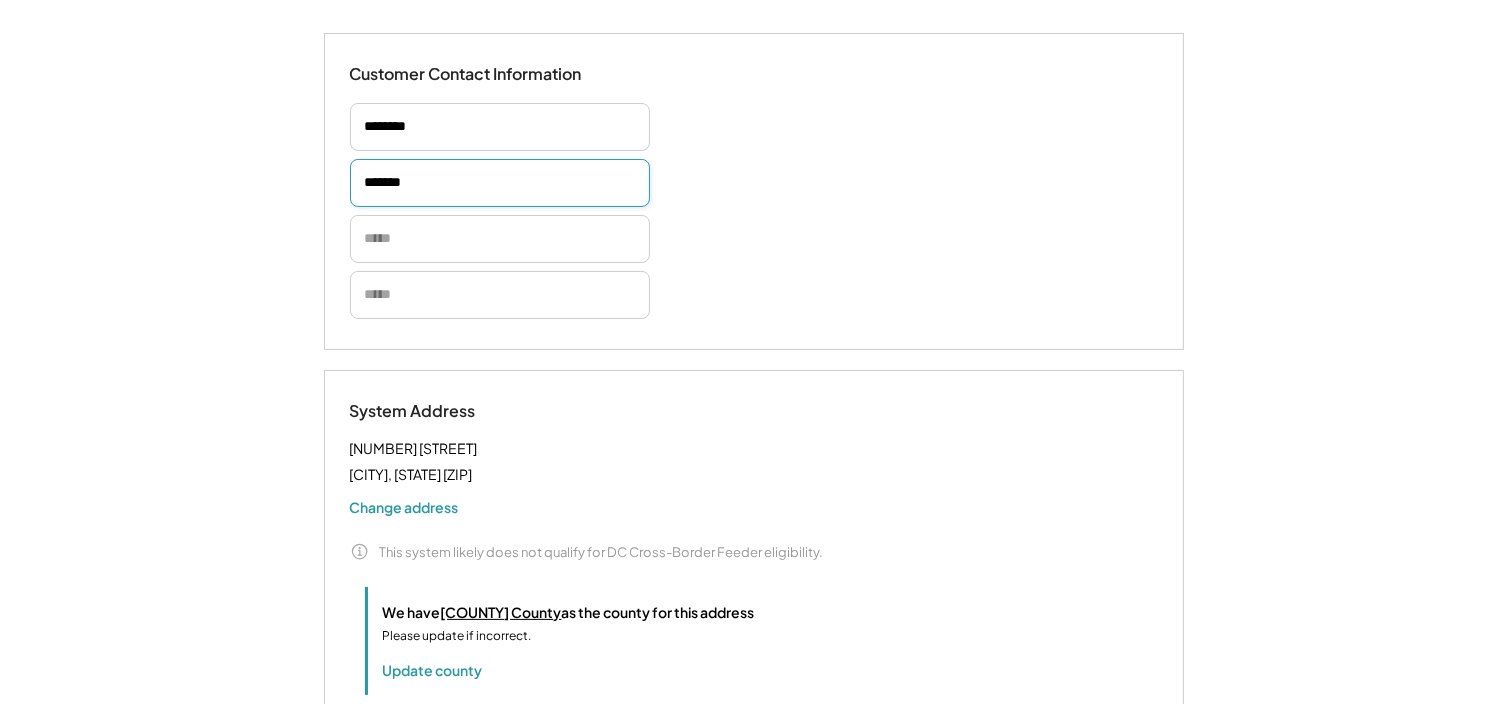 type on "*******" 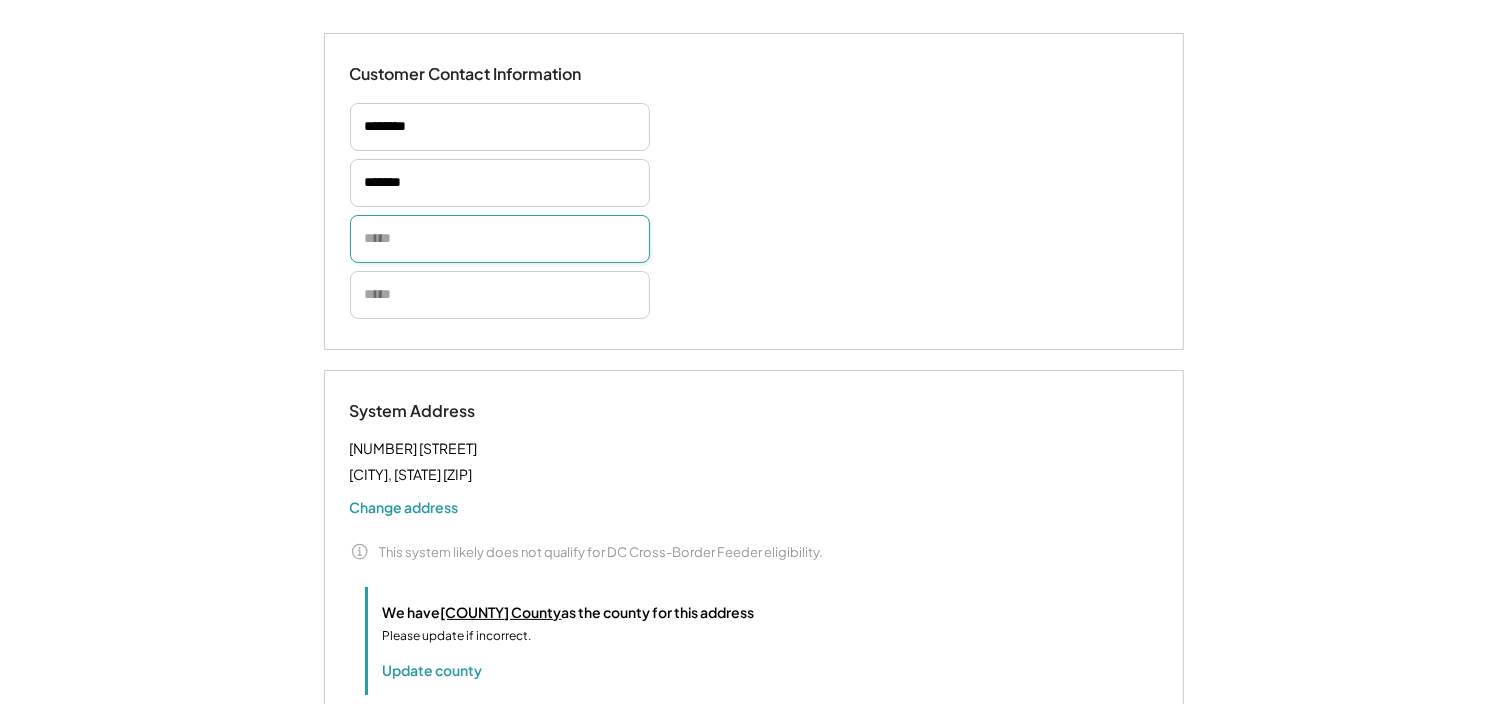 click at bounding box center (500, 239) 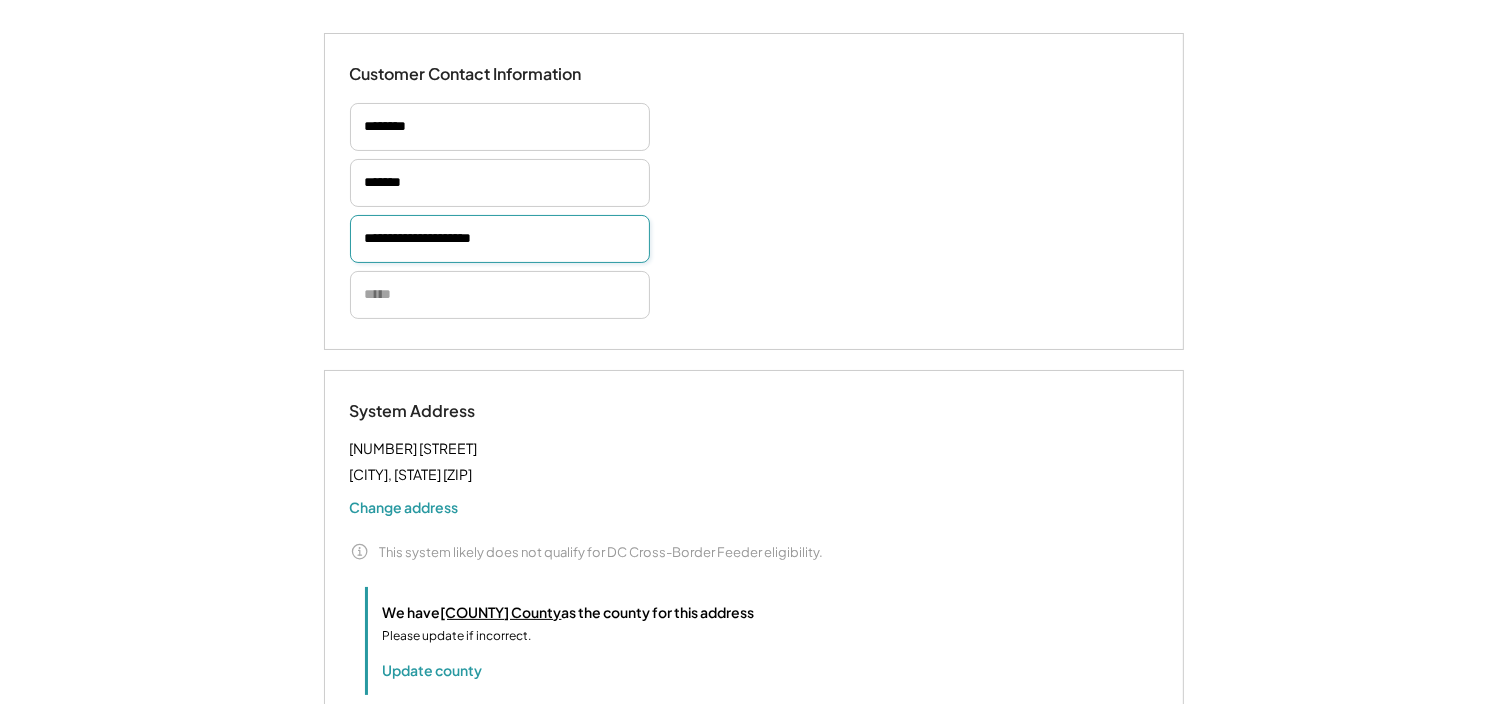 type on "**********" 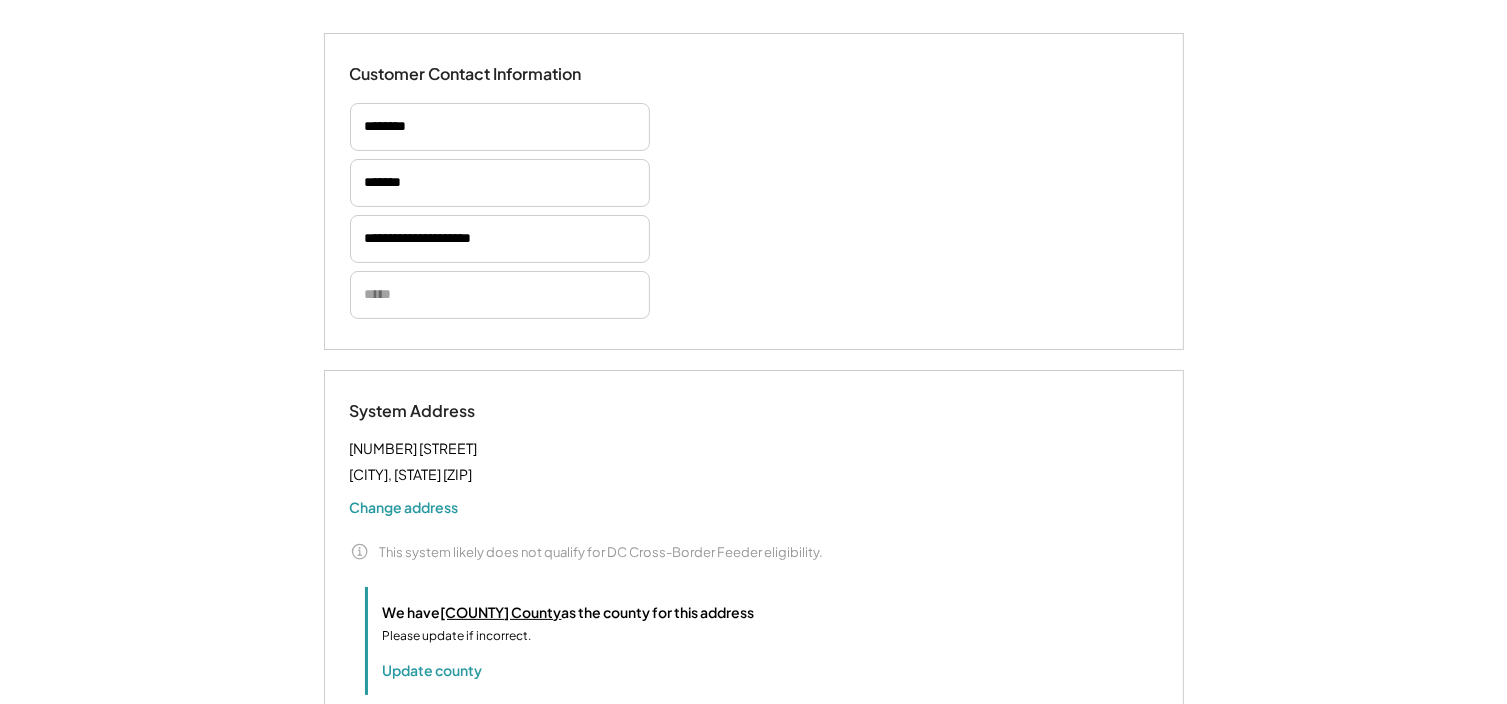 type 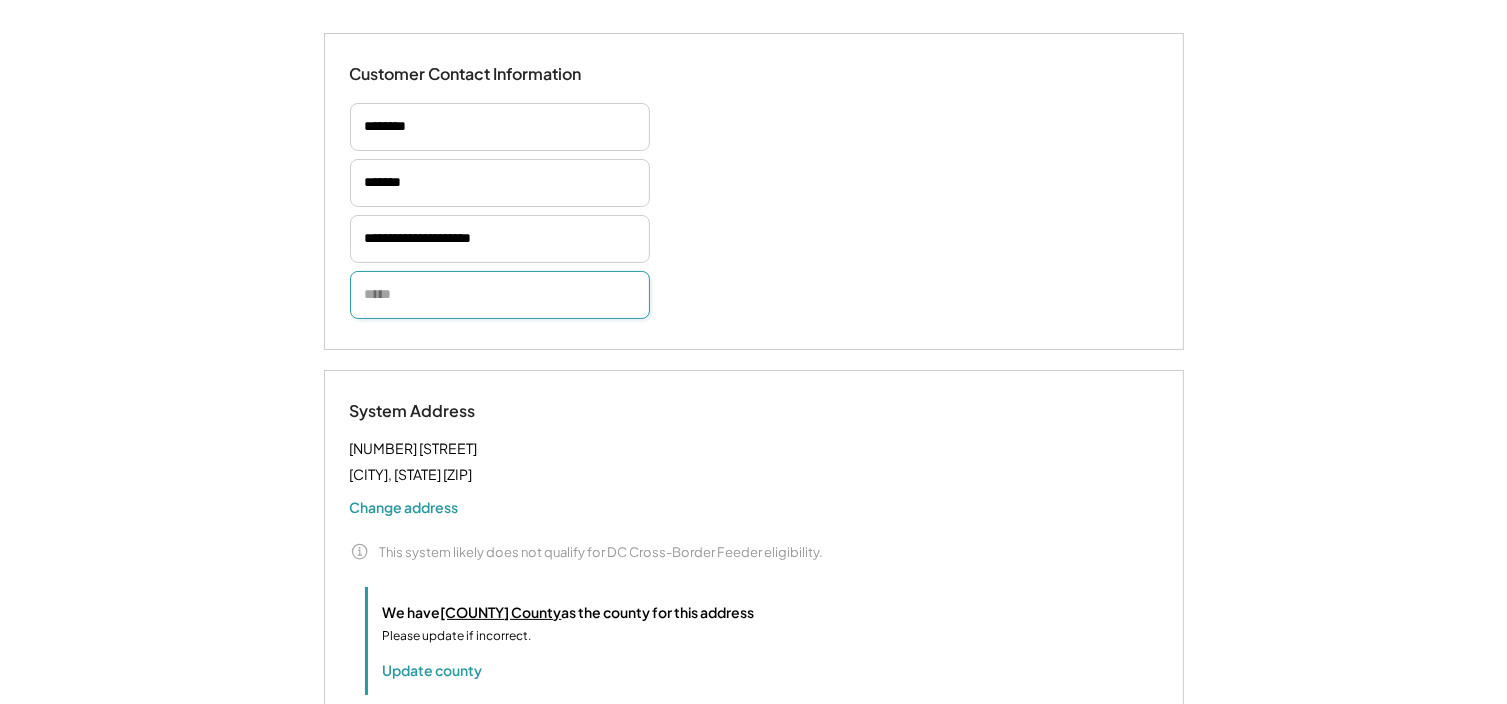 paste on "**********" 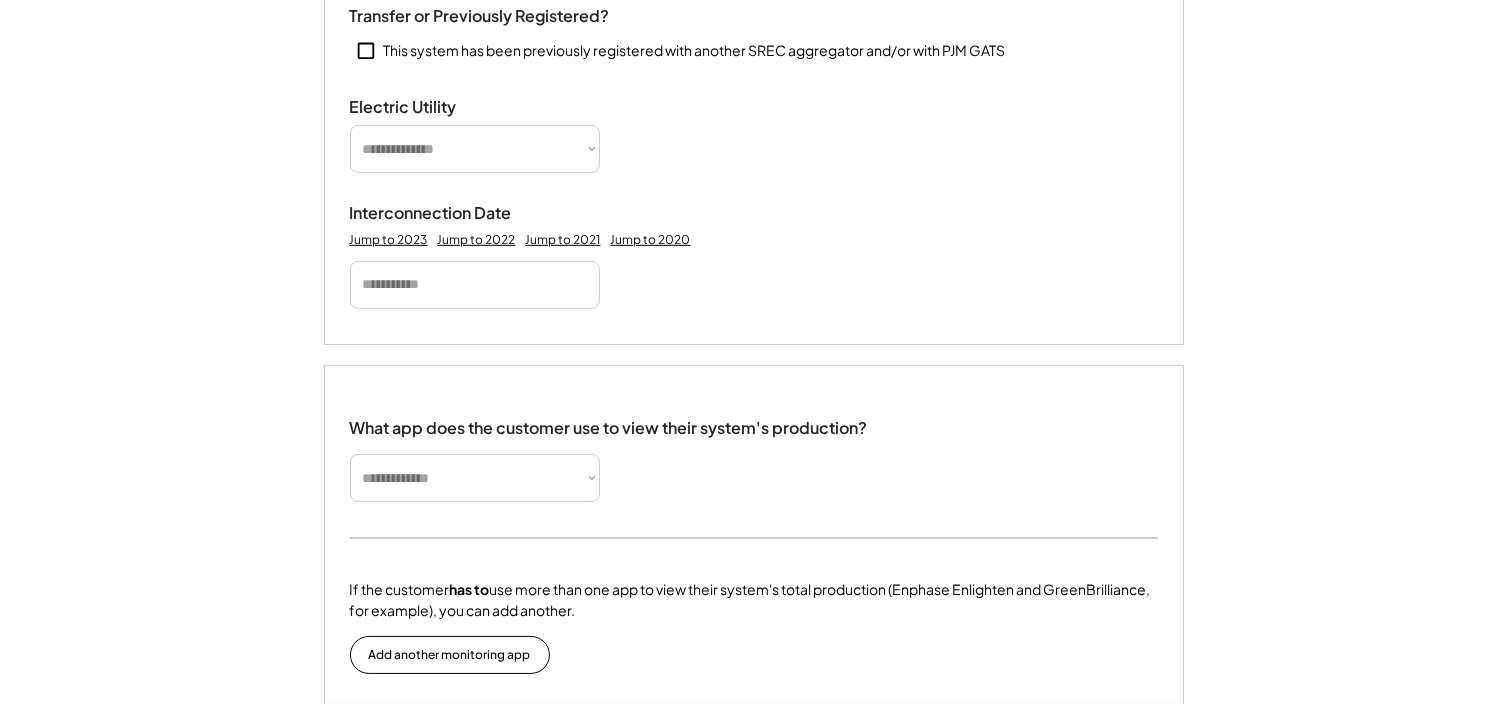 scroll, scrollTop: 988, scrollLeft: 0, axis: vertical 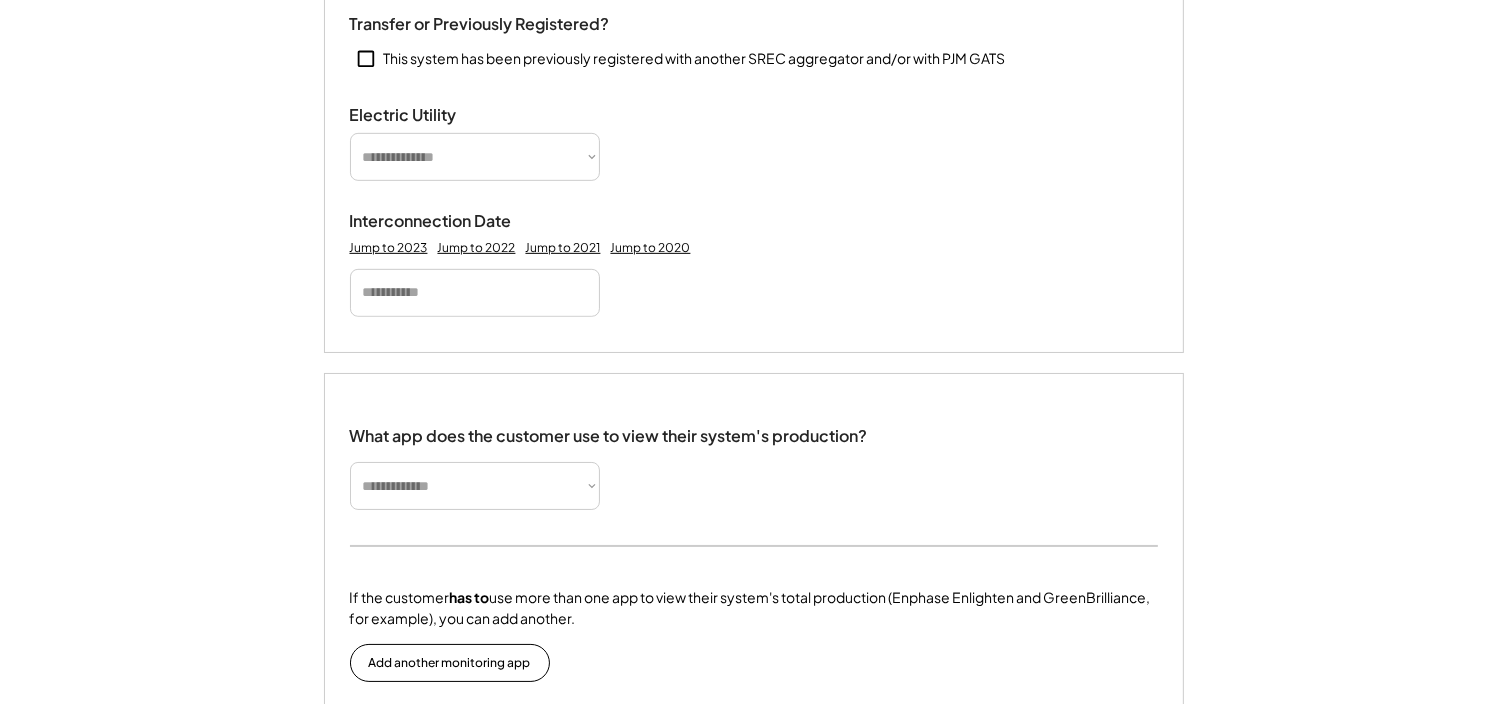 click on "**********" at bounding box center (475, 157) 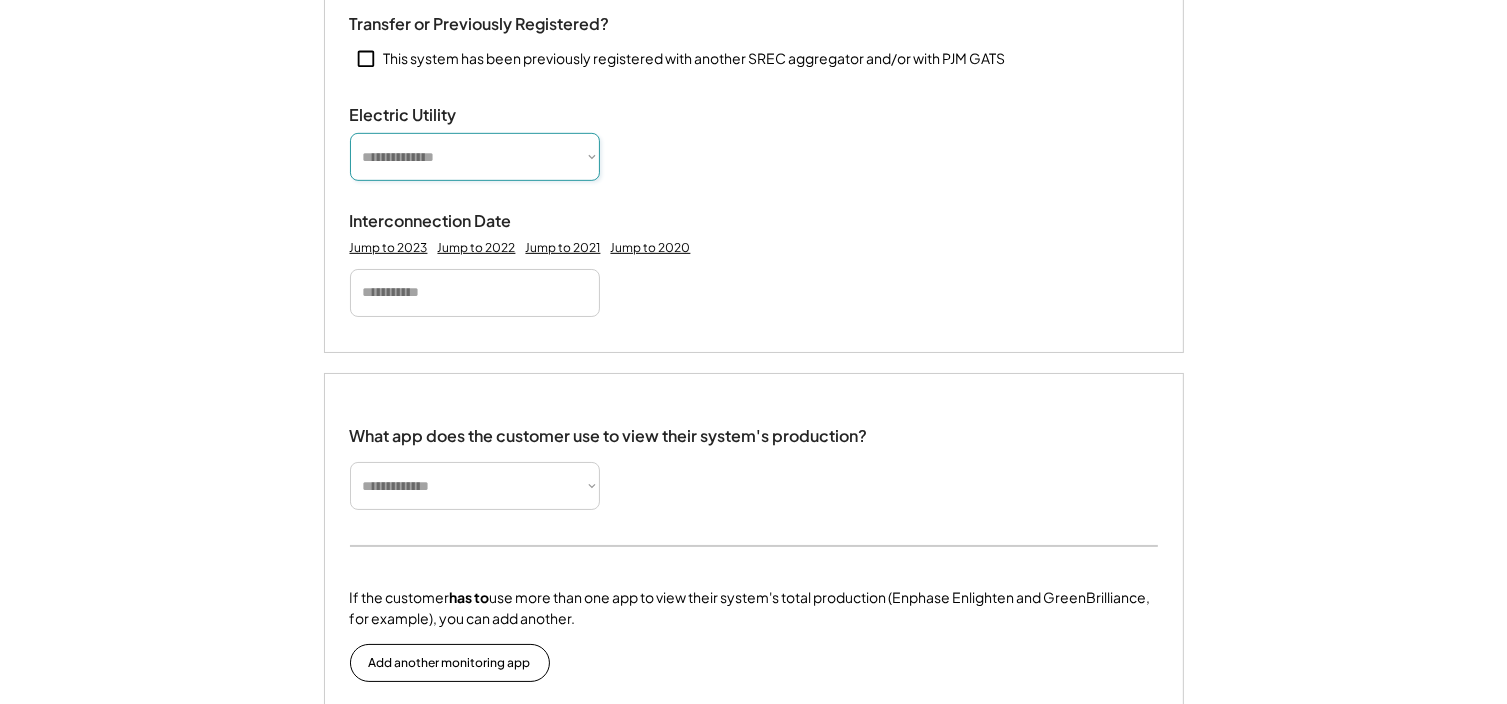 click on "**********" at bounding box center [475, 157] 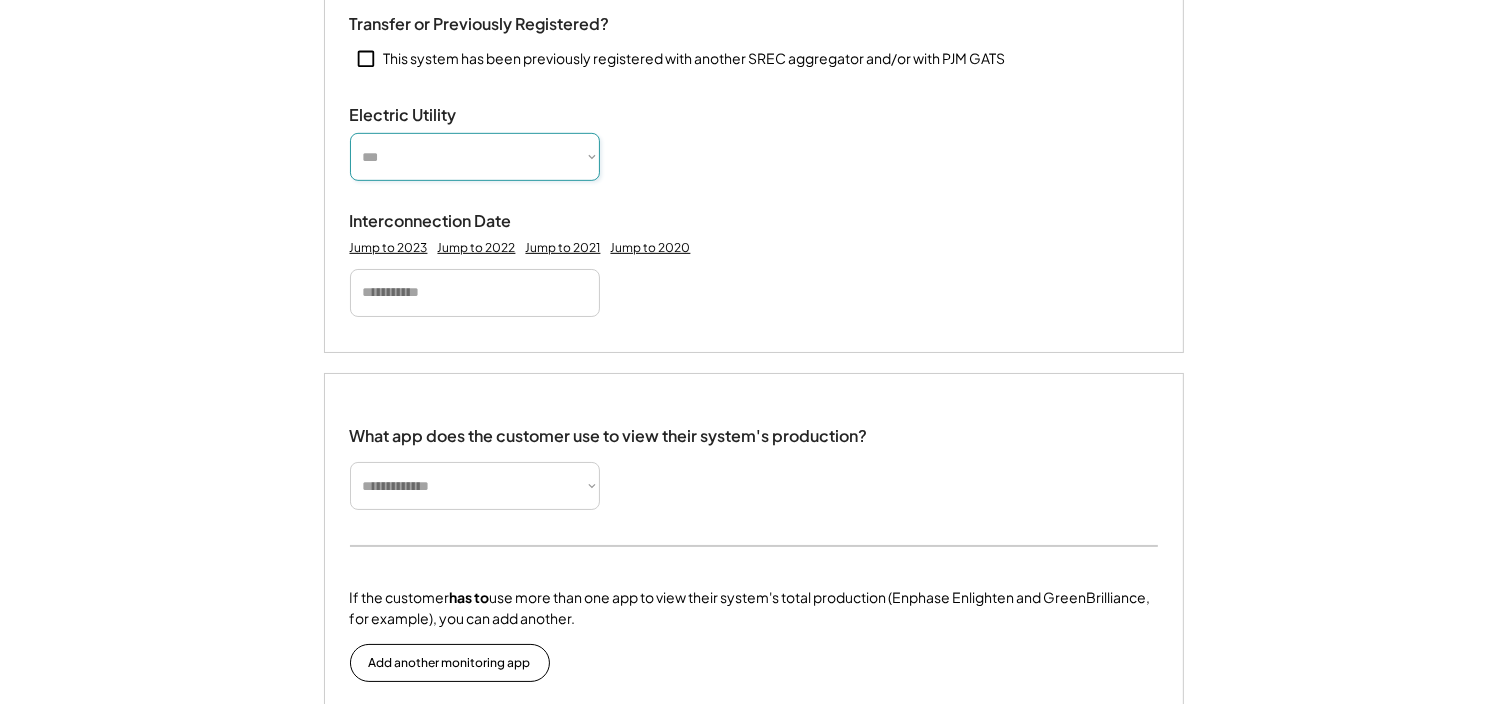 click on "**********" at bounding box center [475, 157] 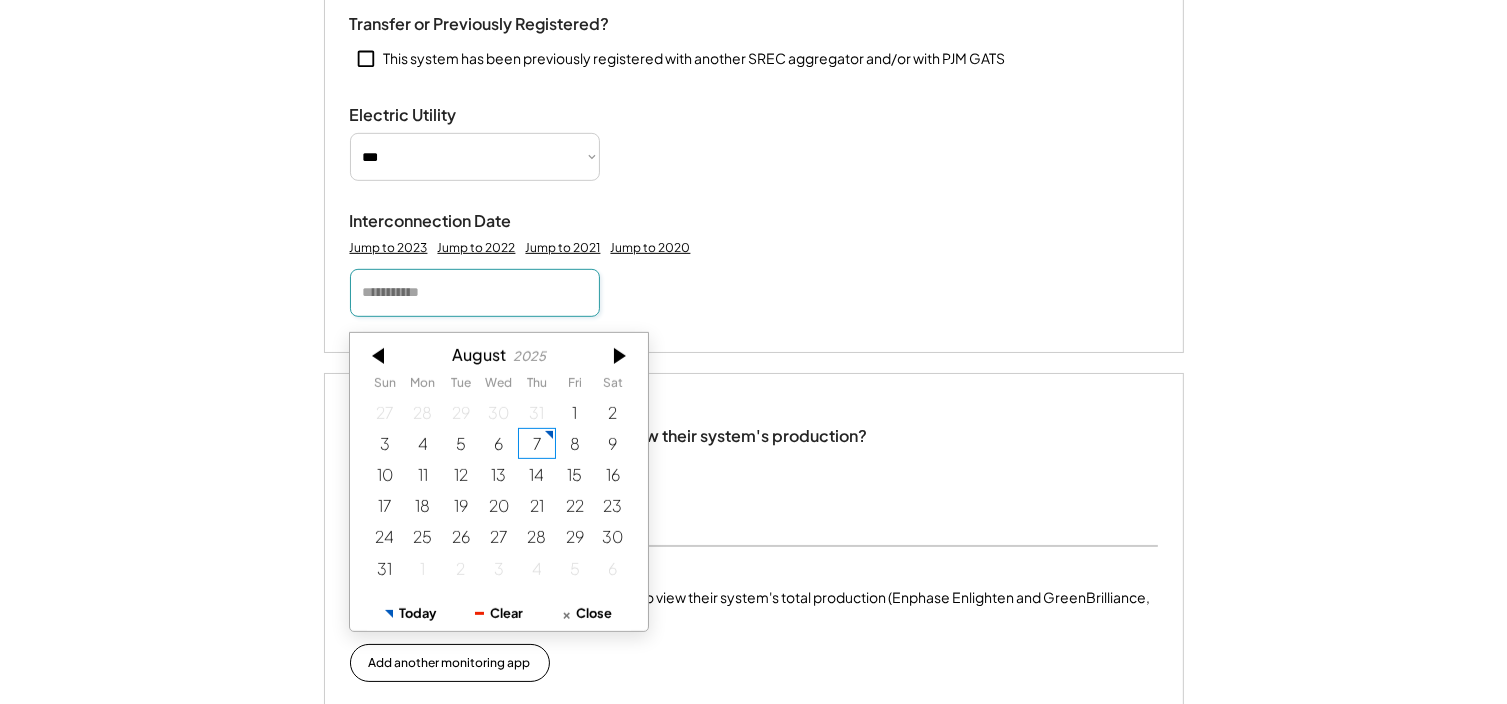 click at bounding box center [475, 293] 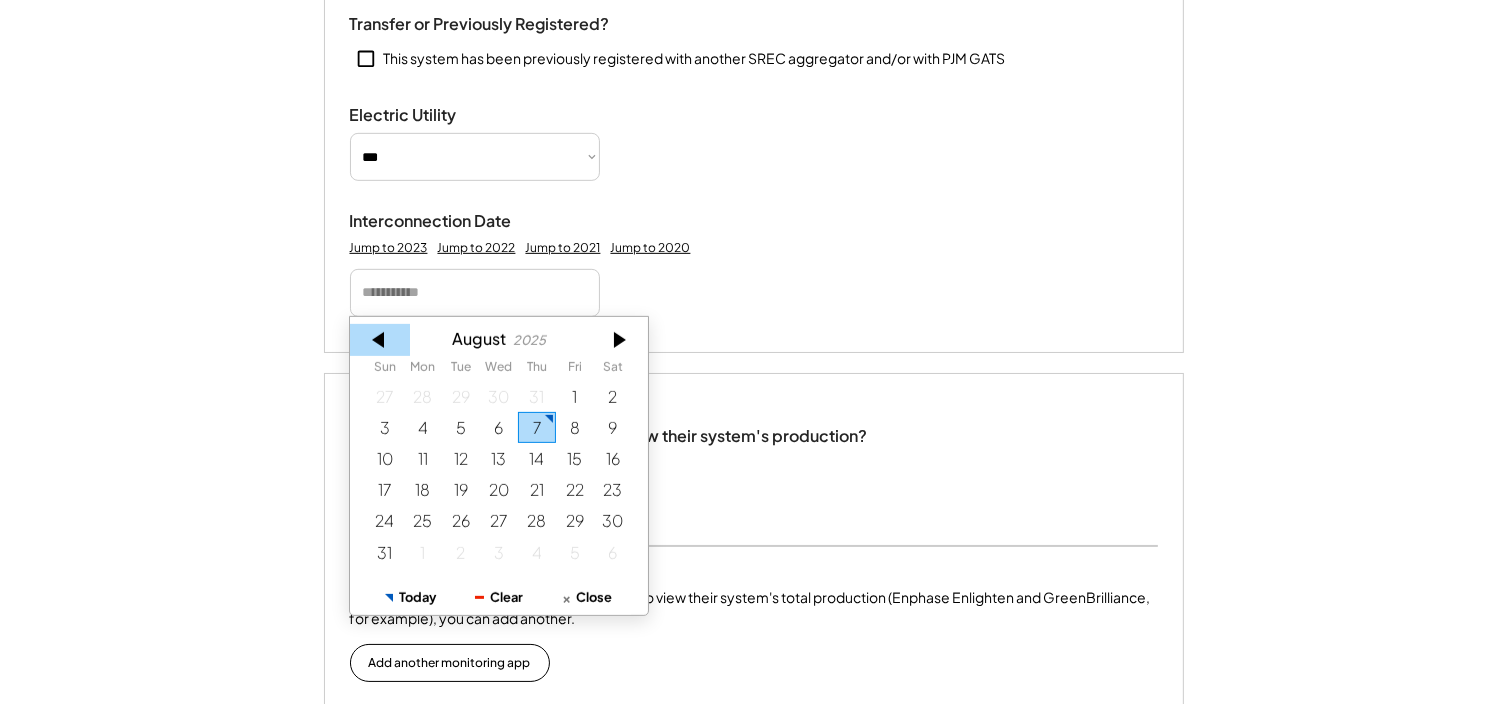 click at bounding box center (380, 340) 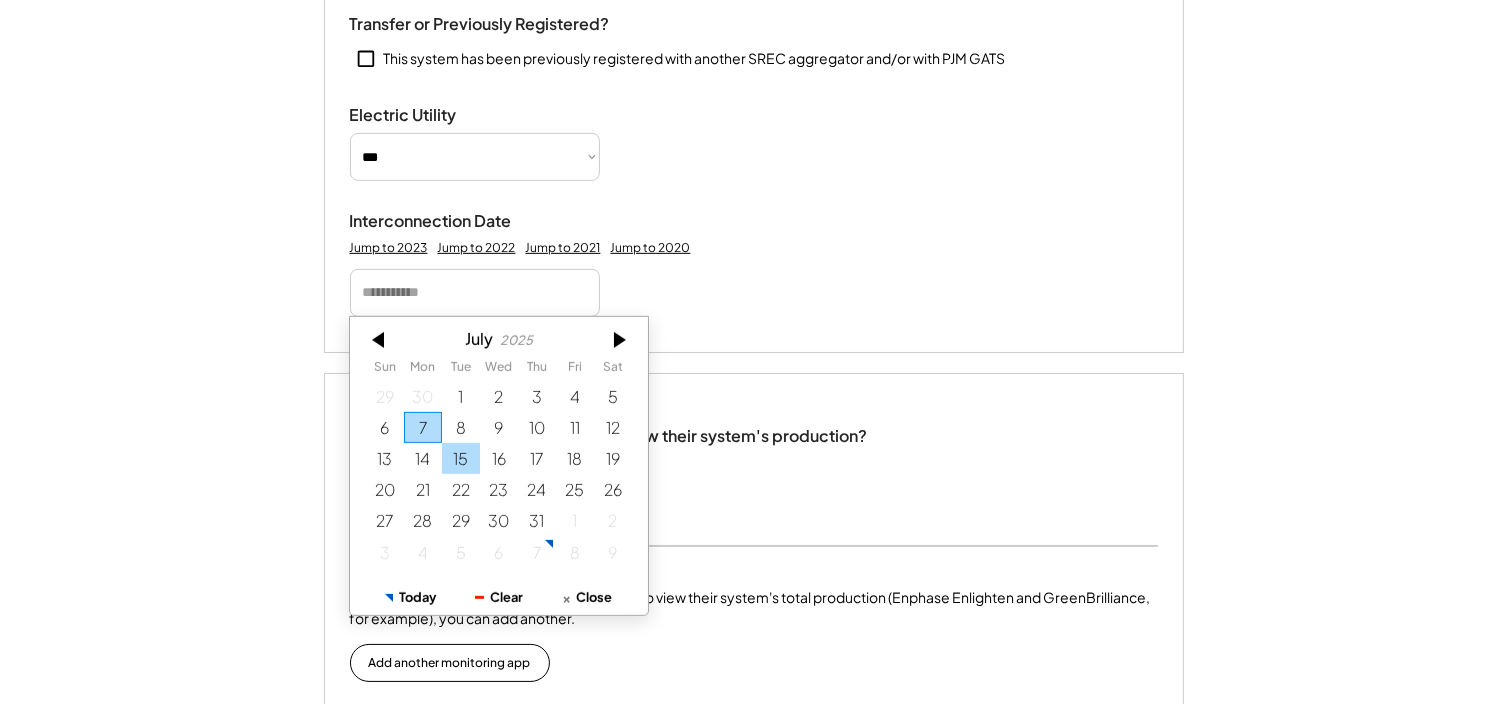 click on "15" at bounding box center [461, 458] 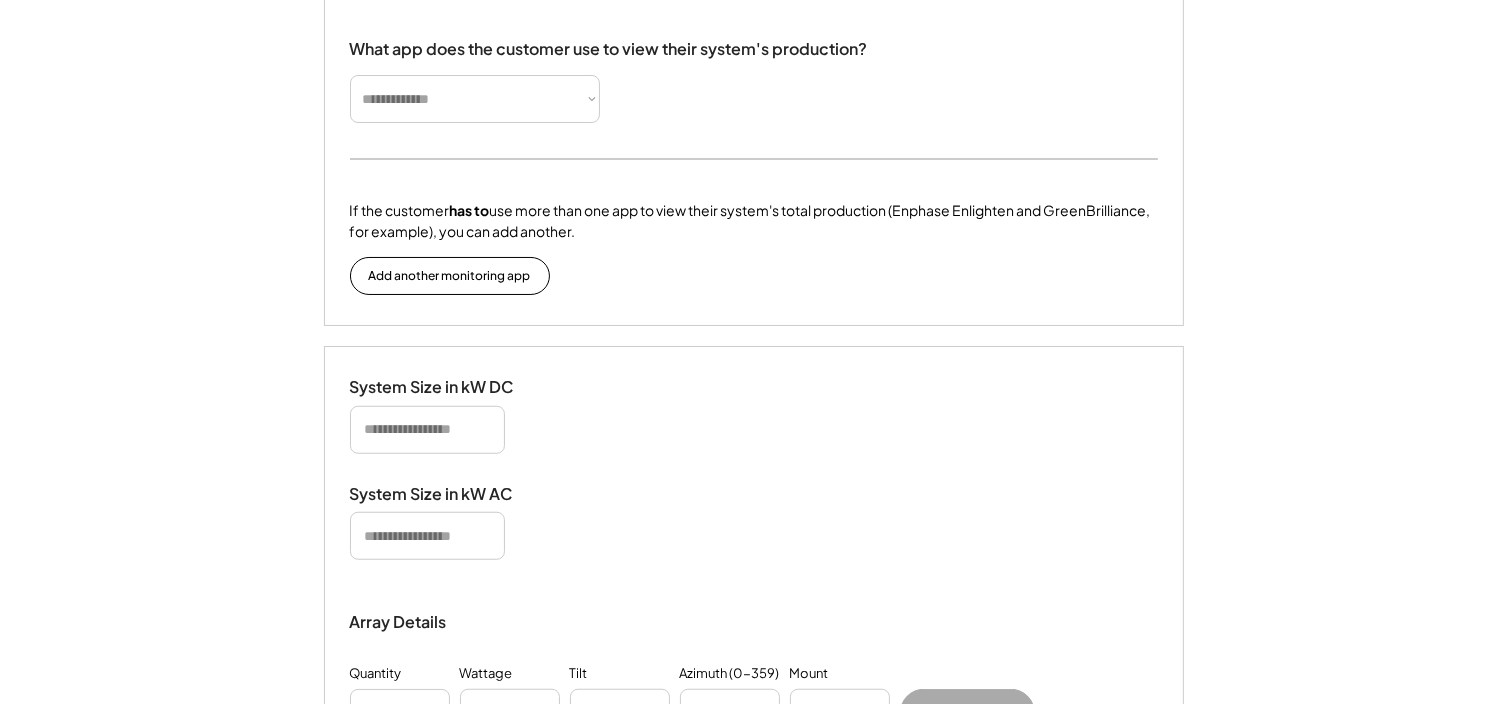 scroll, scrollTop: 1372, scrollLeft: 0, axis: vertical 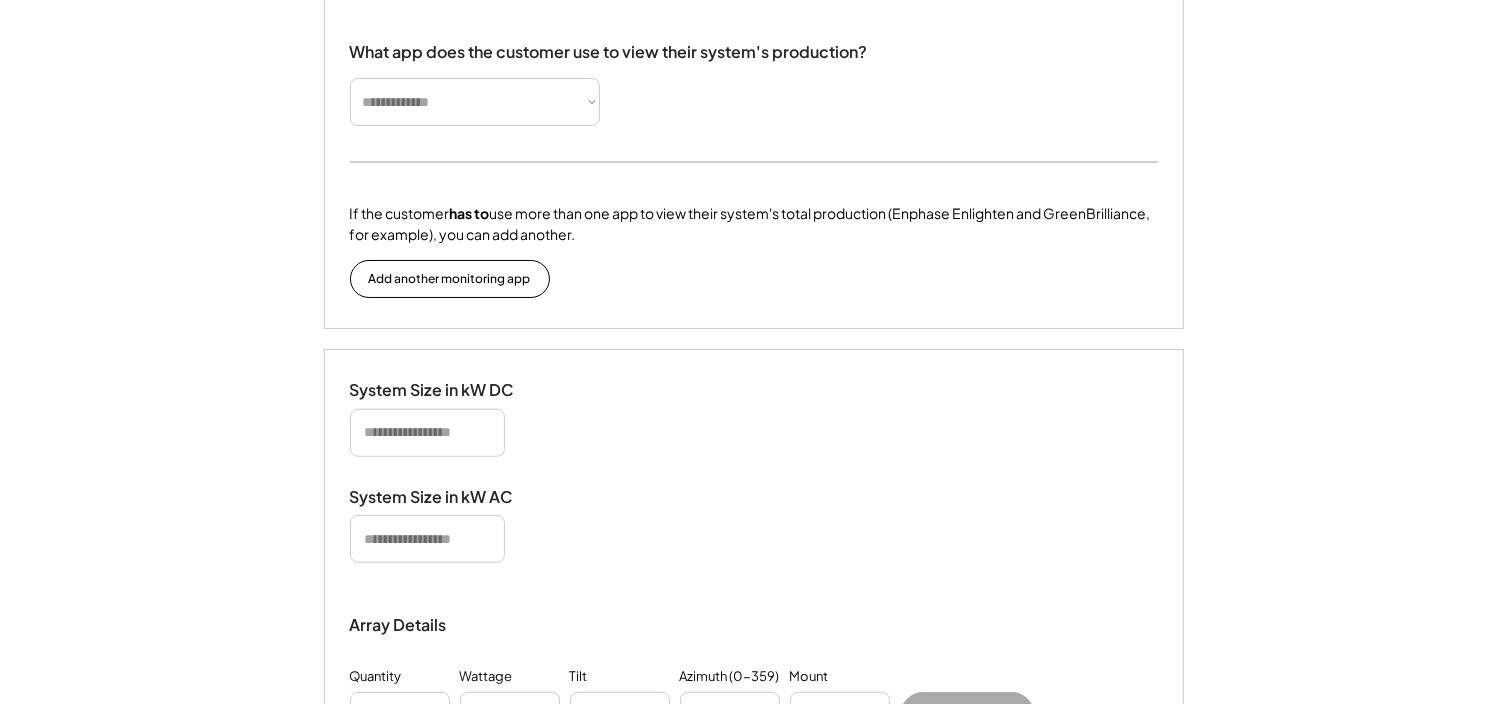 click on "**********" at bounding box center (475, 102) 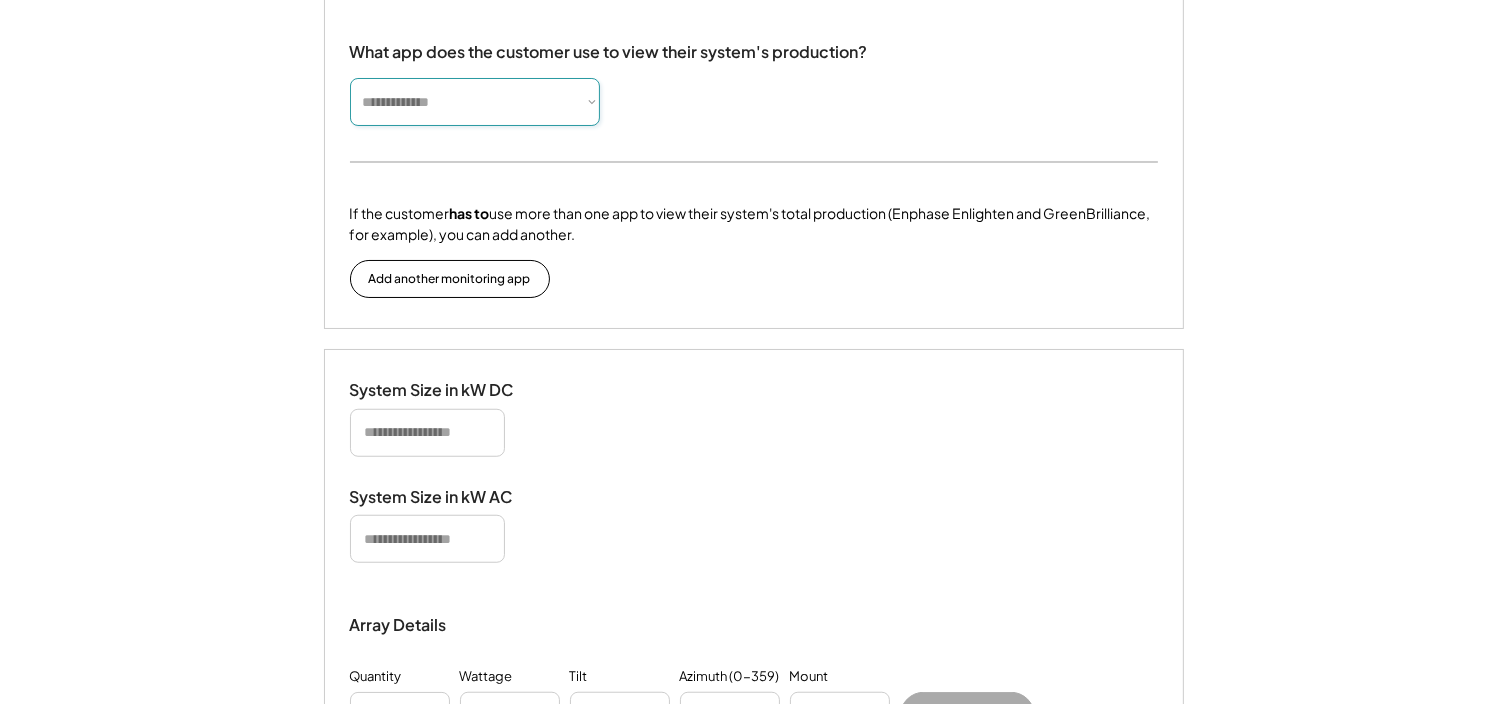 select on "**********" 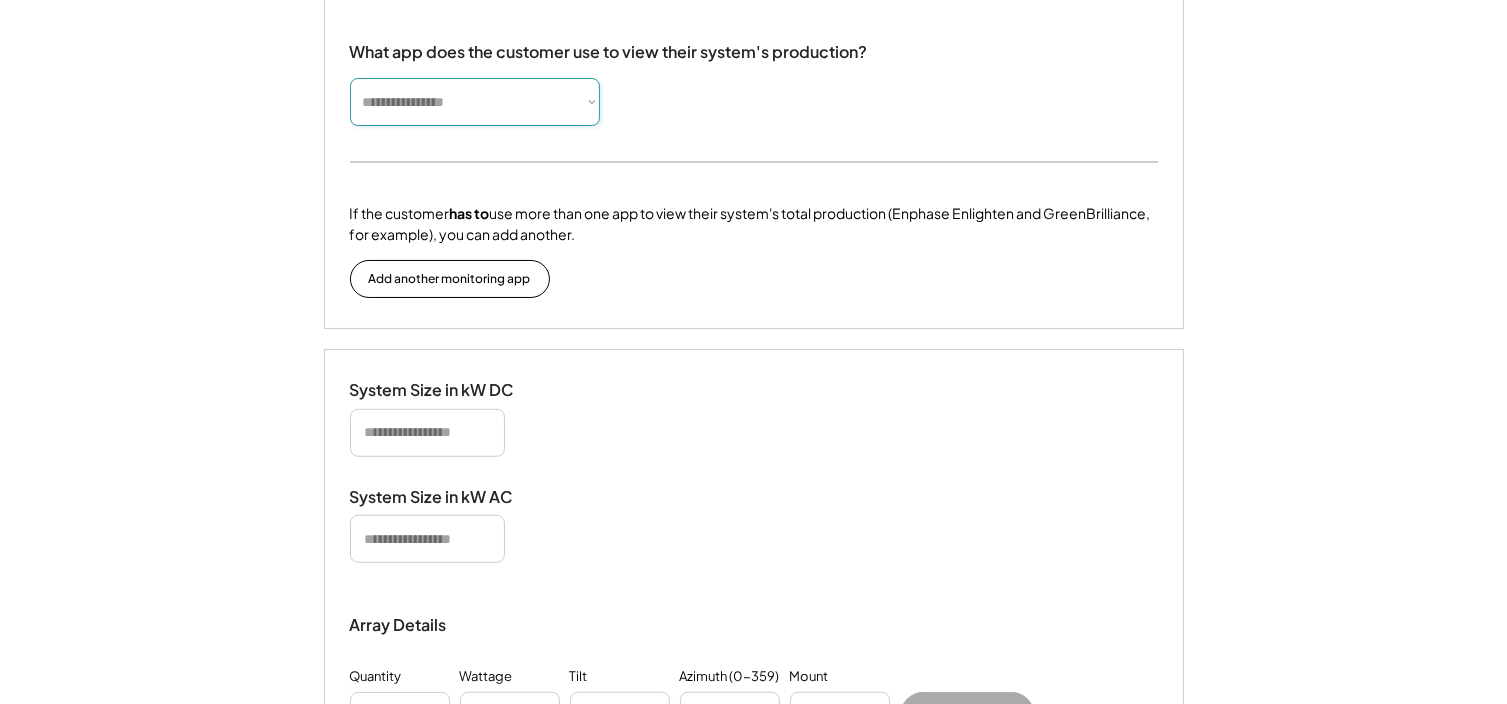 click on "**********" at bounding box center [475, 102] 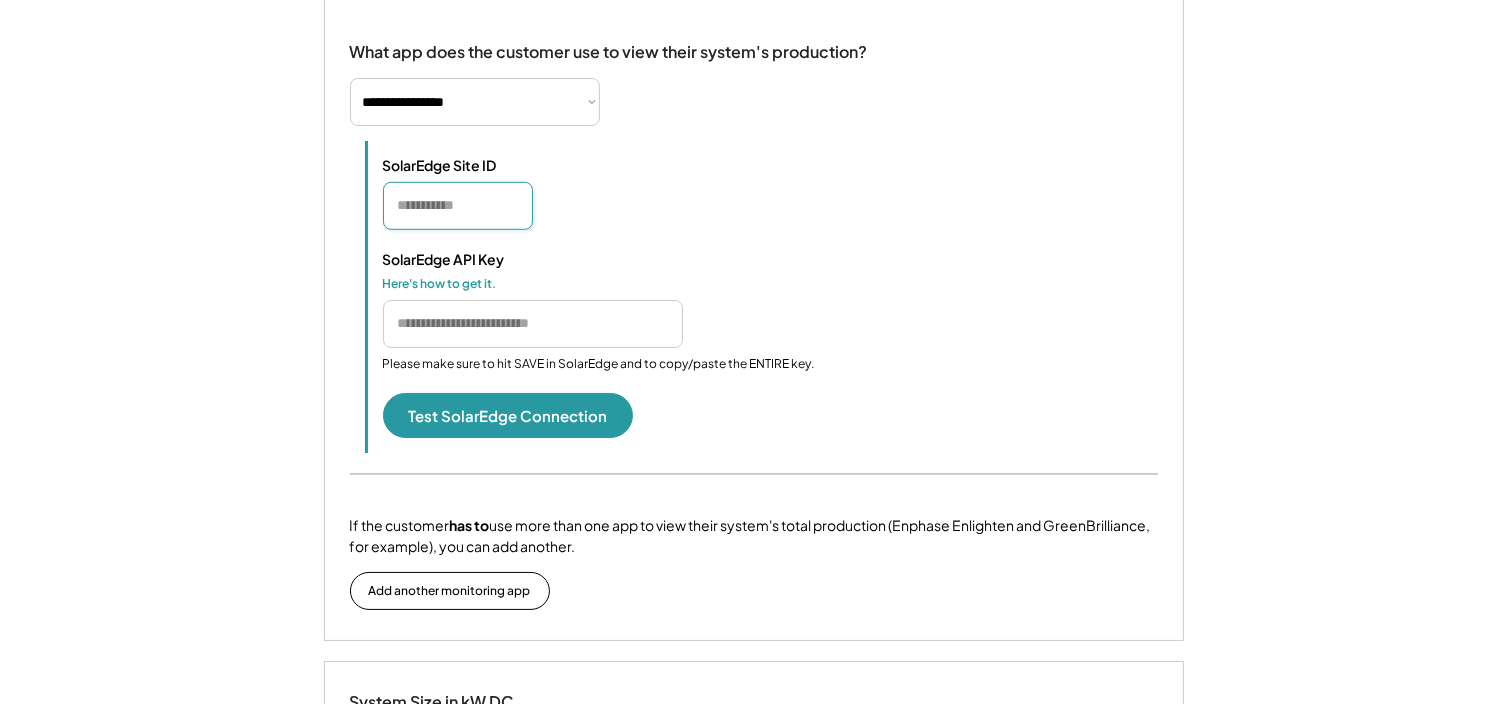 click at bounding box center (458, 206) 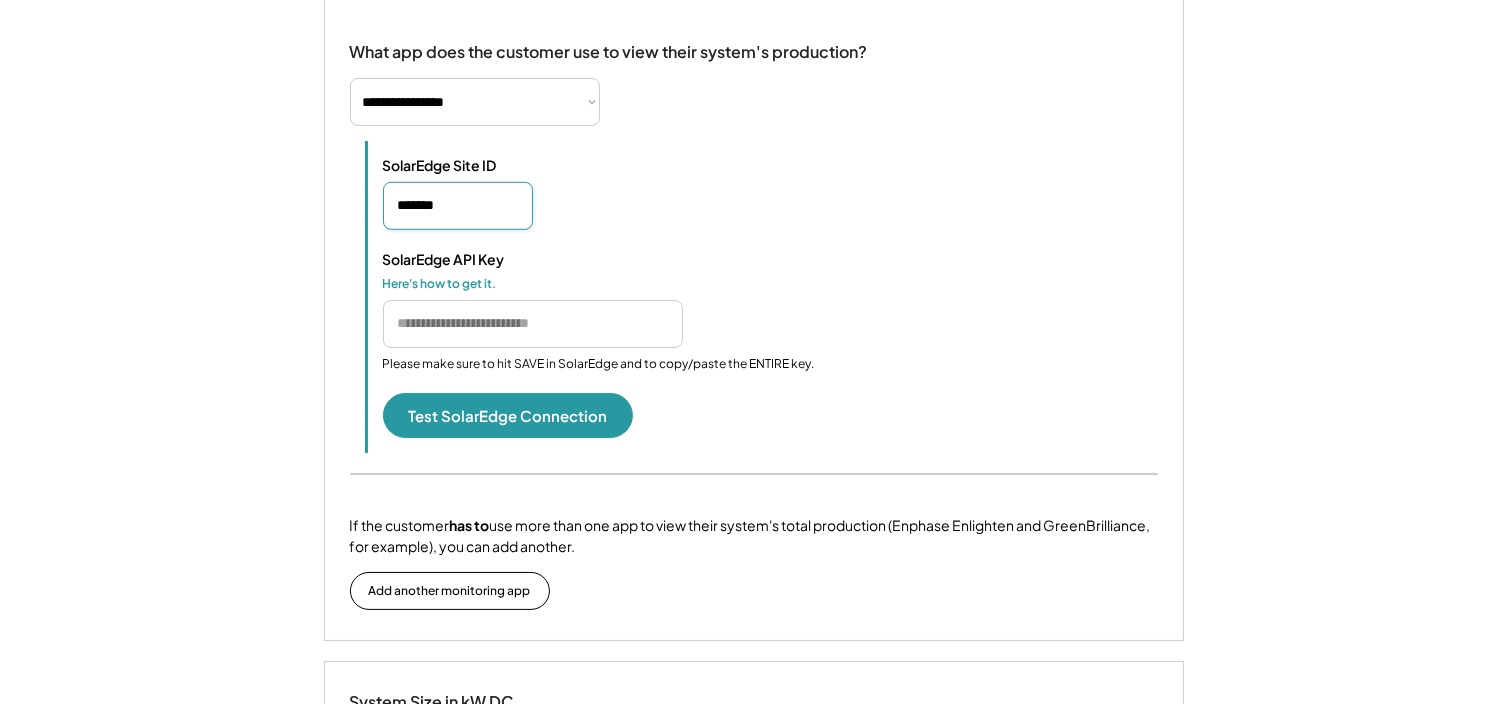 type on "*******" 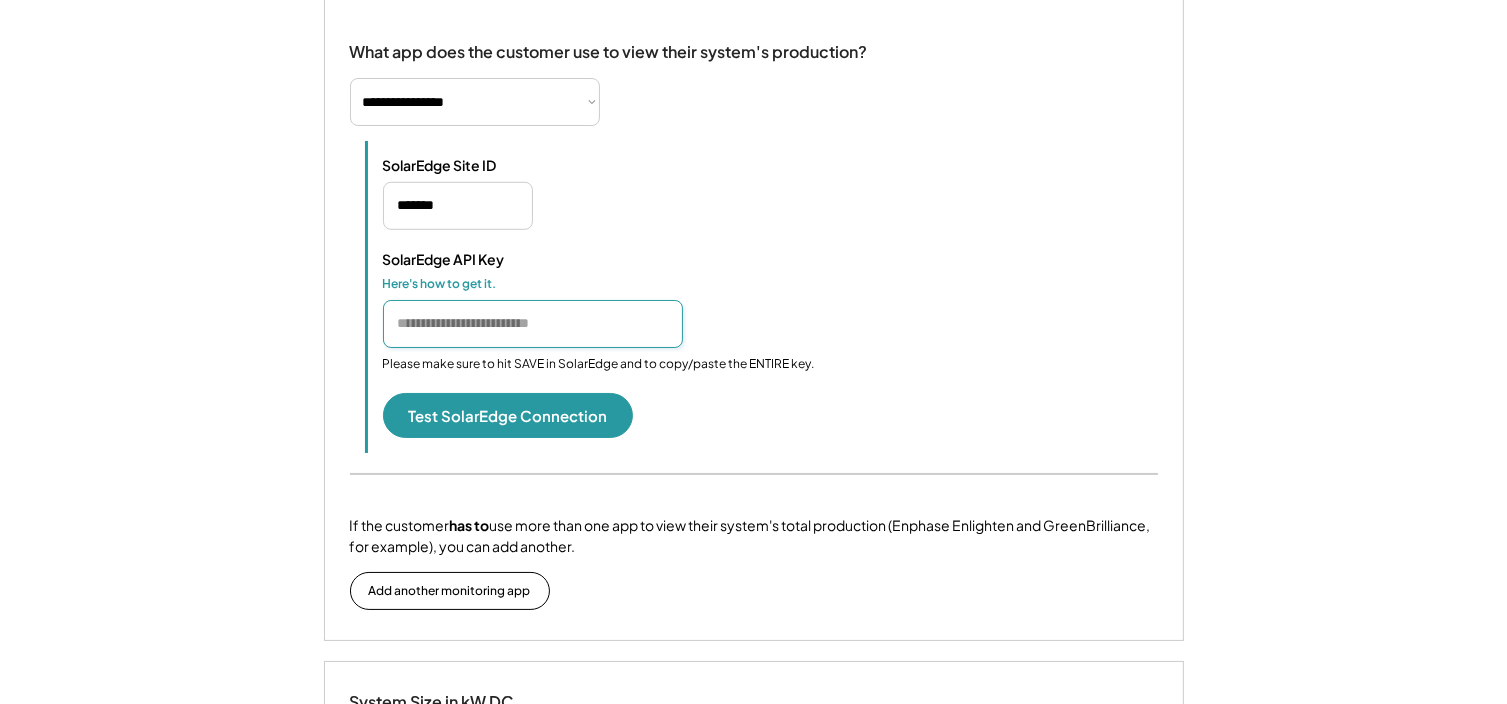 click at bounding box center (533, 324) 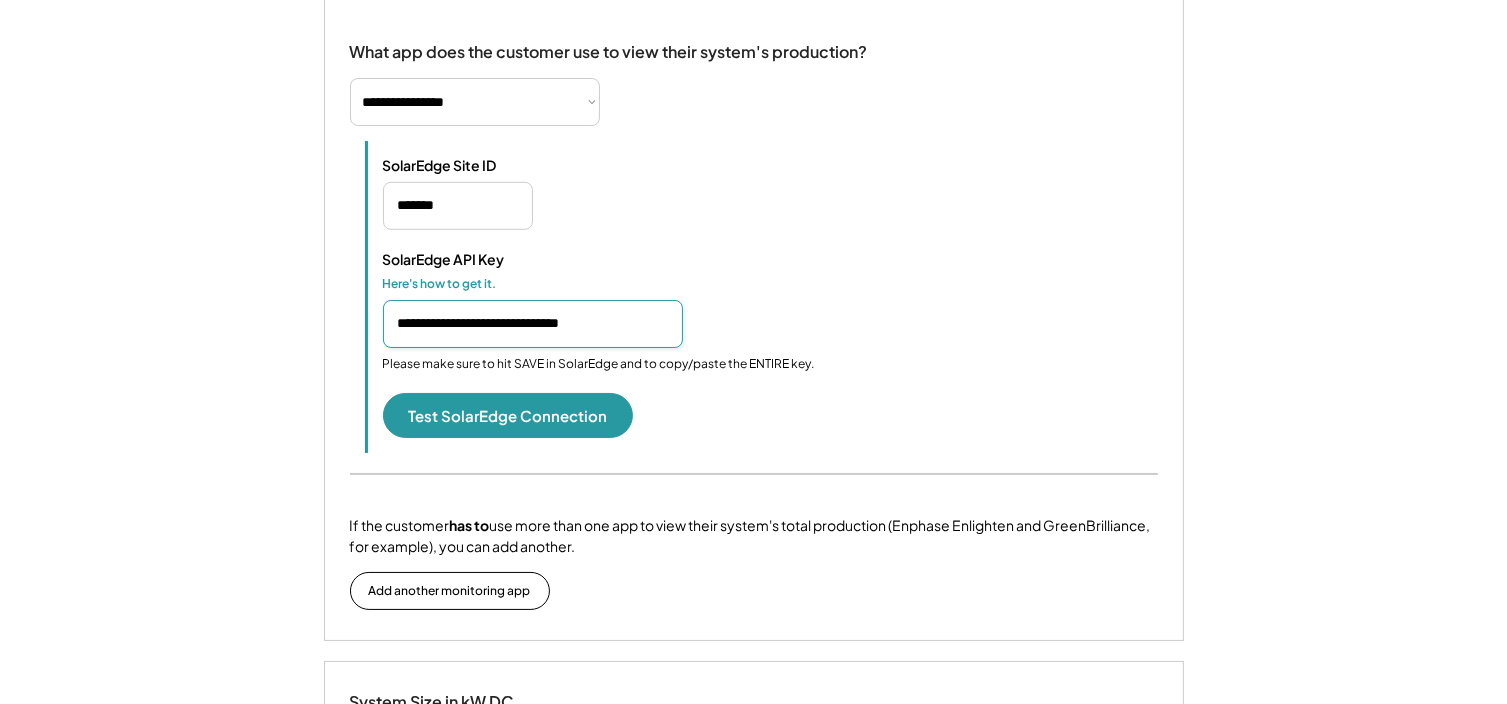 scroll, scrollTop: 0, scrollLeft: 17, axis: horizontal 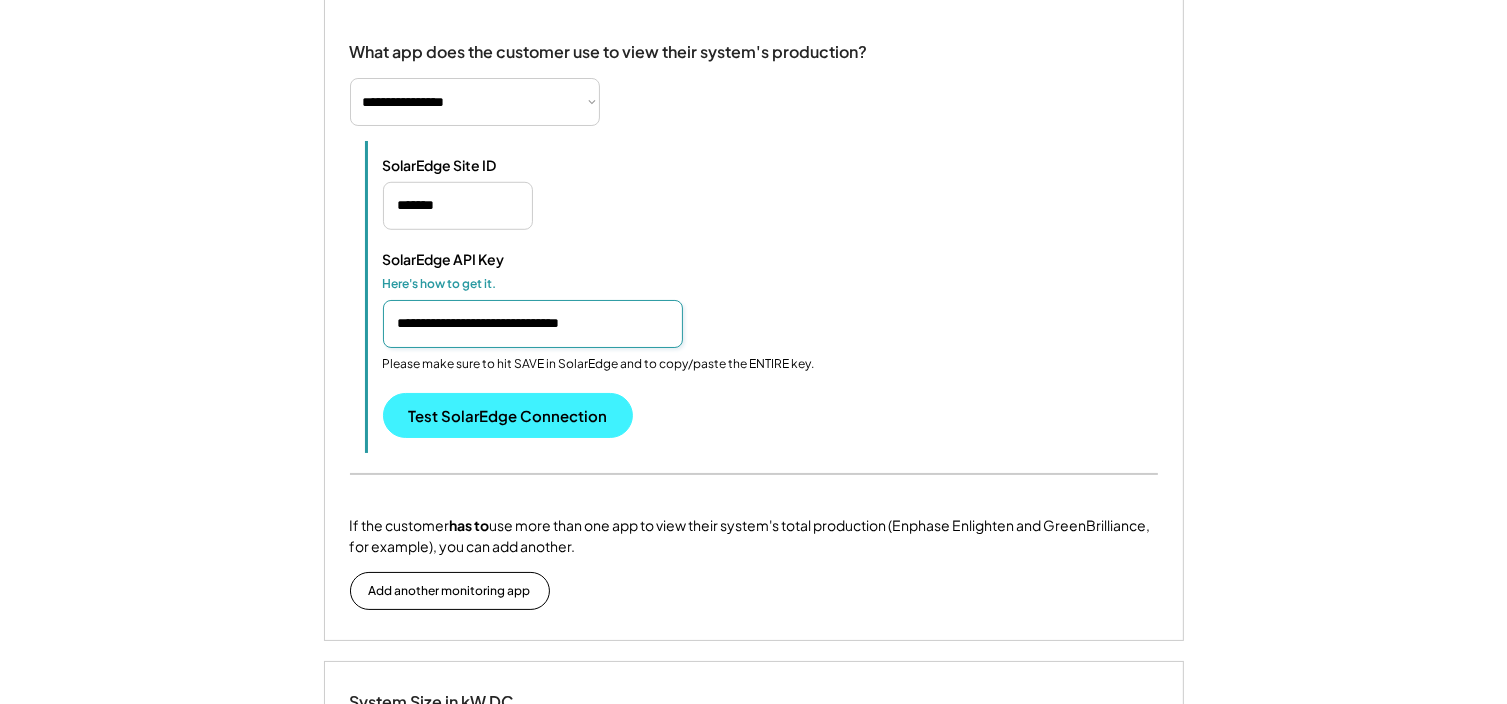 type on "**********" 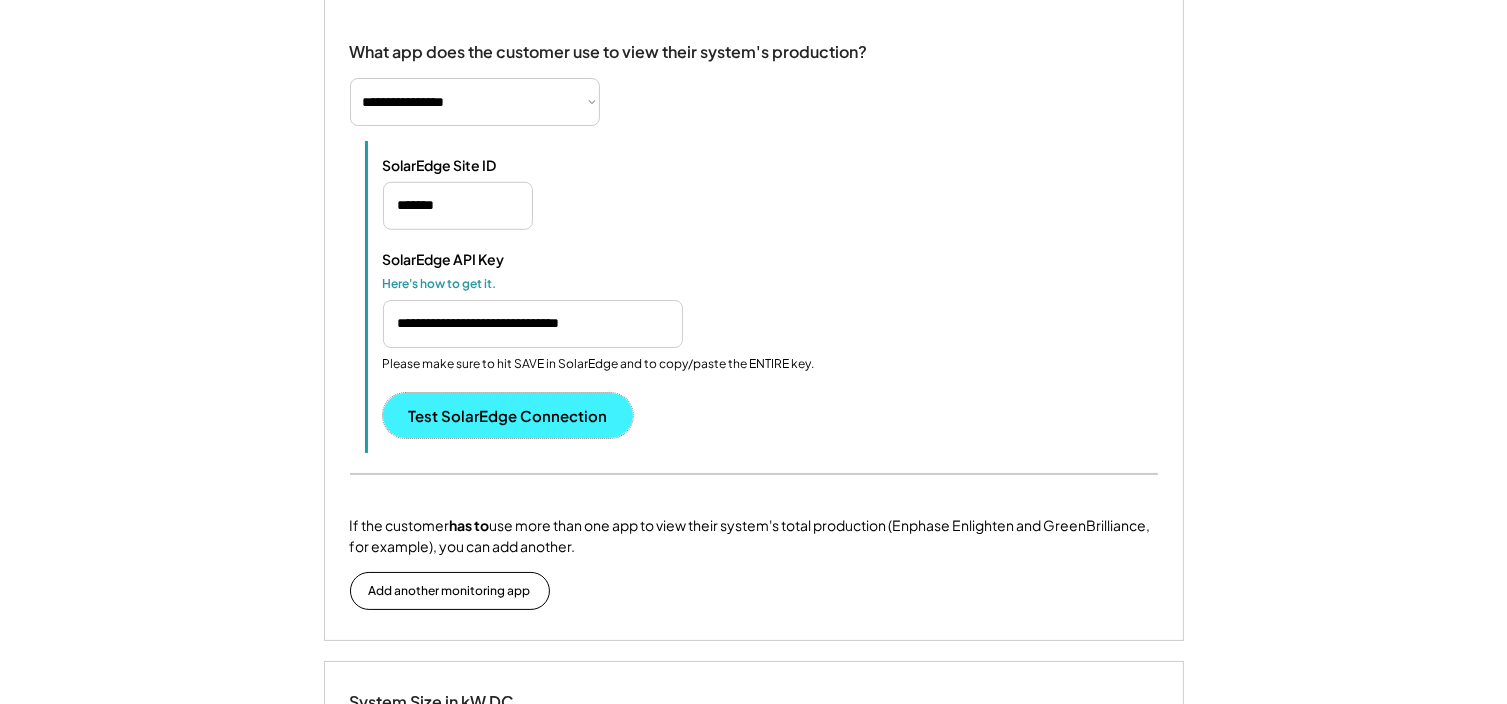 click on "Test SolarEdge Connection" at bounding box center [508, 415] 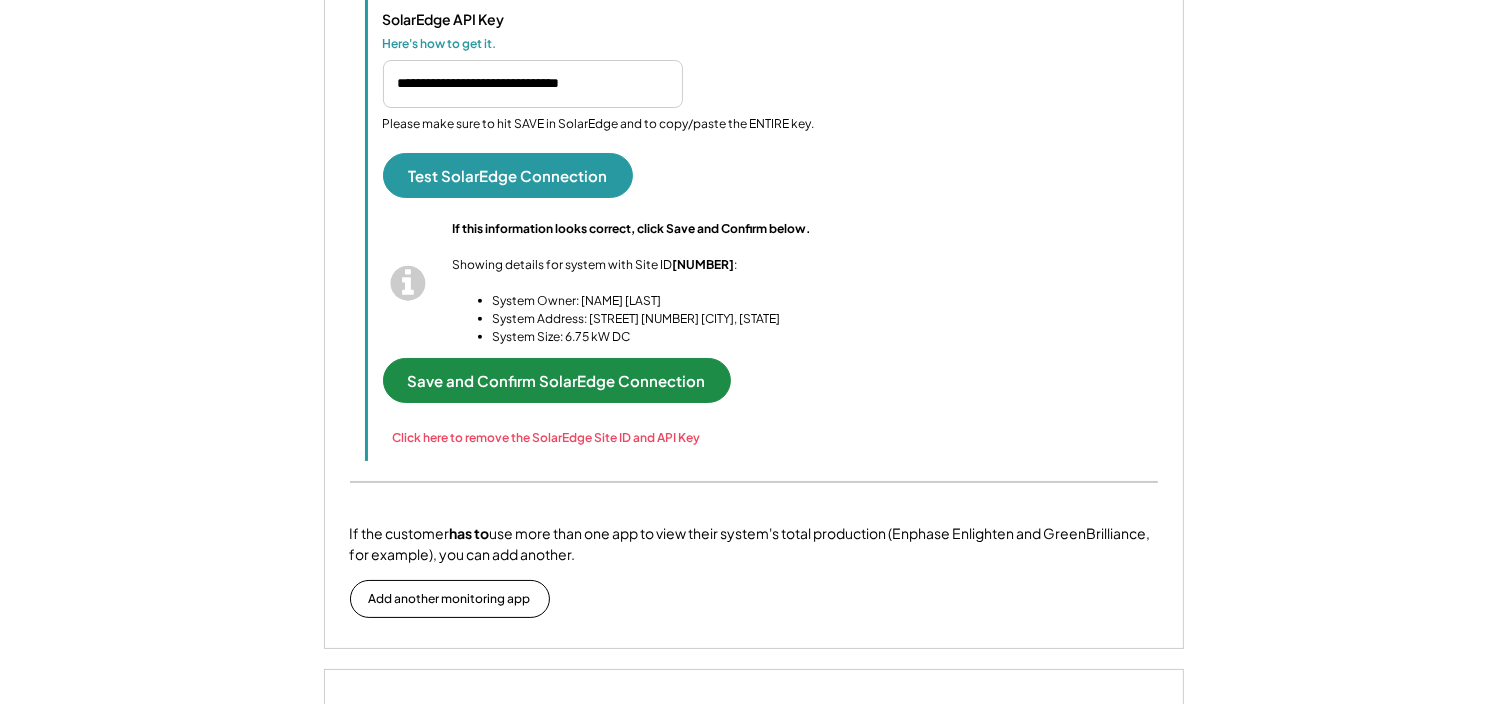 scroll, scrollTop: 1613, scrollLeft: 0, axis: vertical 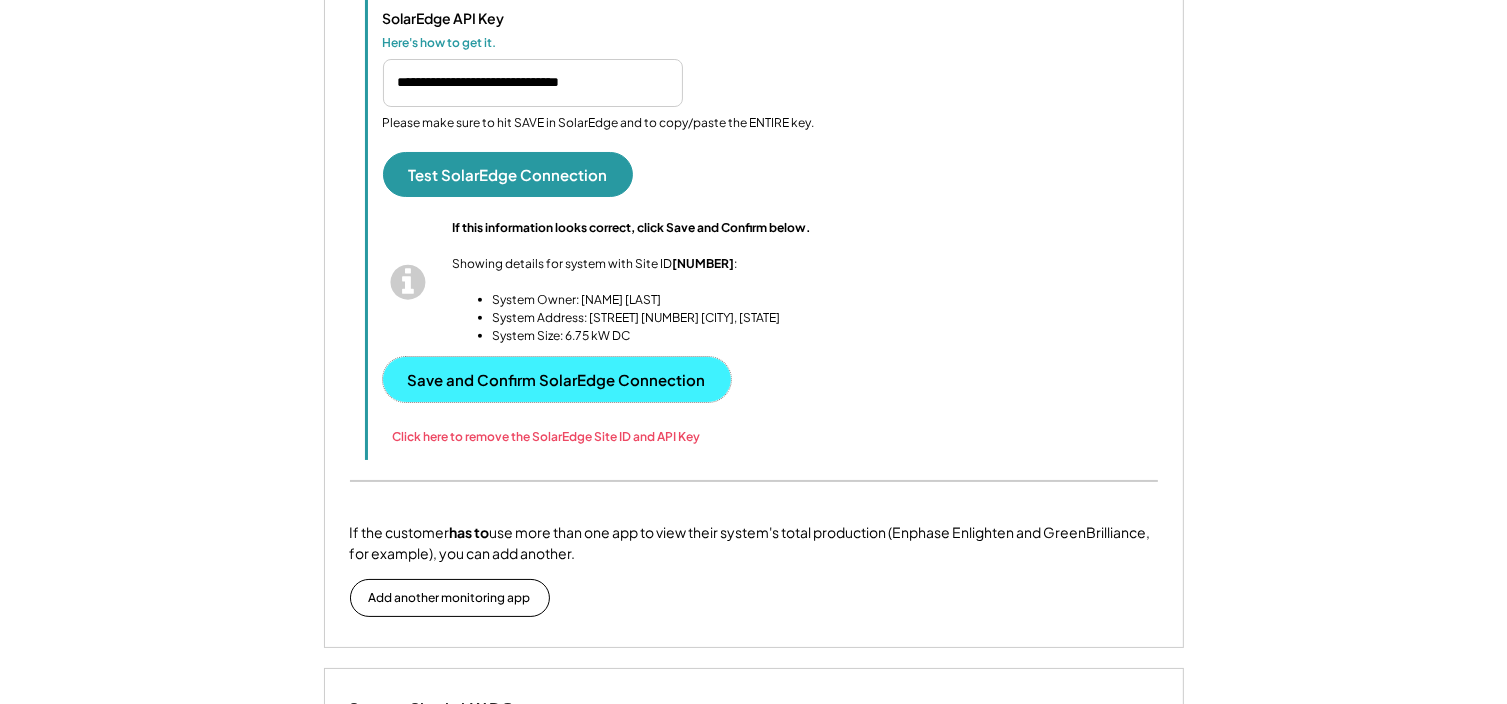 click on "Save and Confirm SolarEdge Connection" at bounding box center (557, 379) 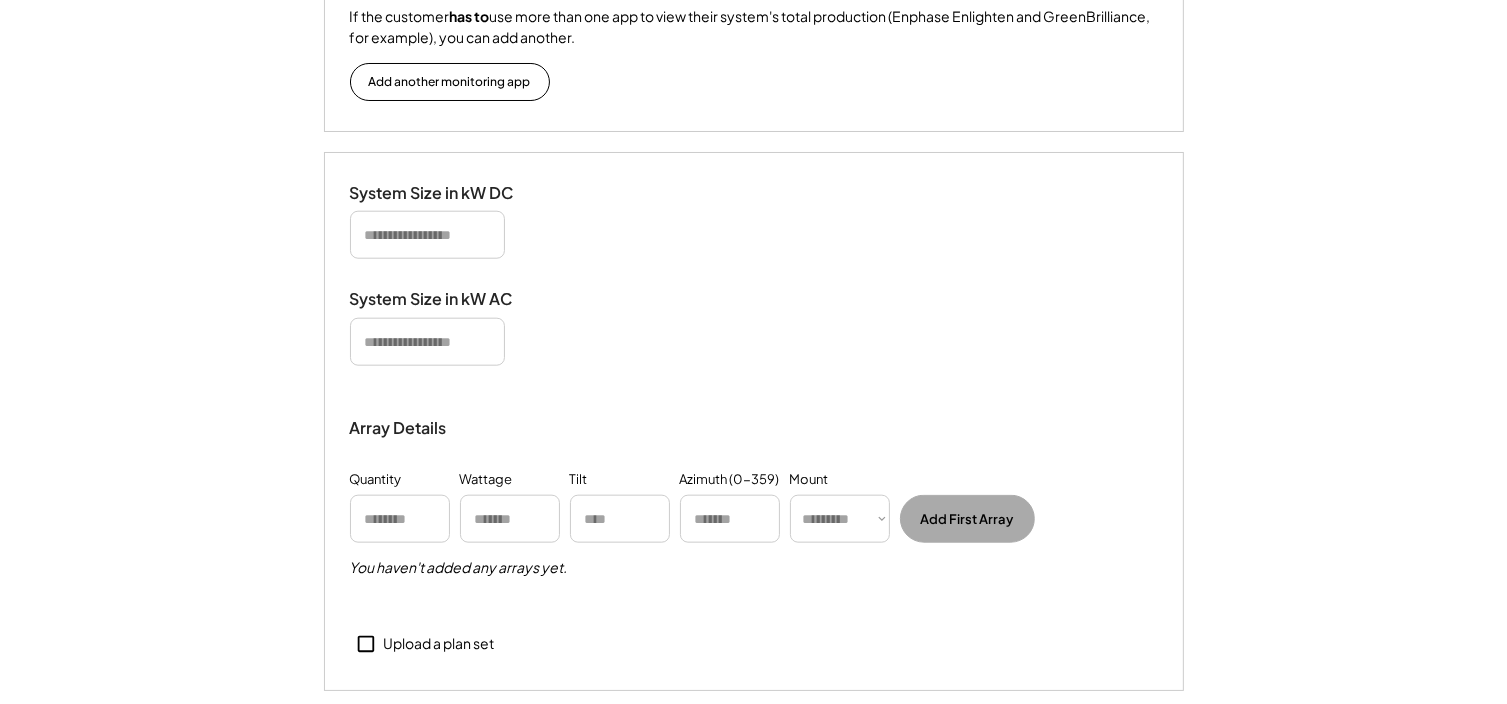 scroll, scrollTop: 2096, scrollLeft: 0, axis: vertical 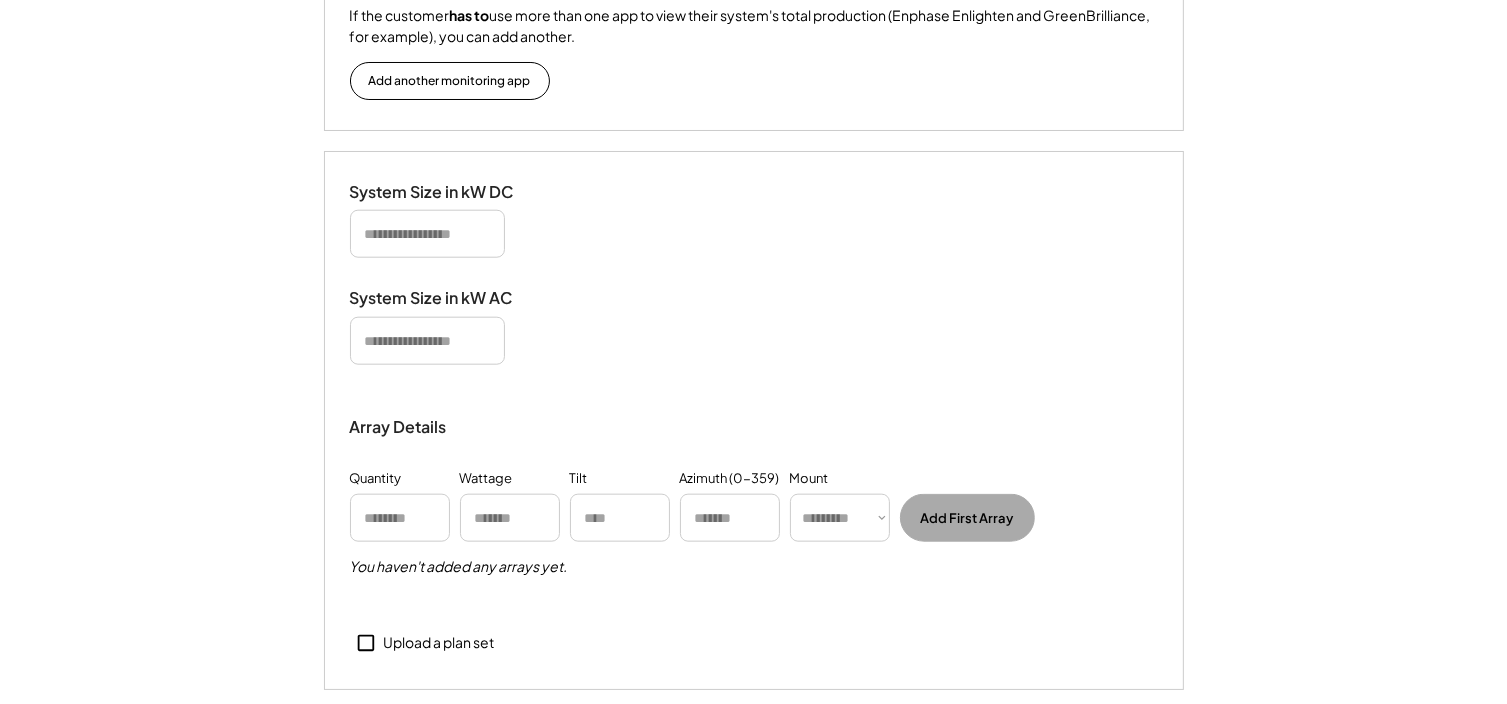 click at bounding box center (427, 234) 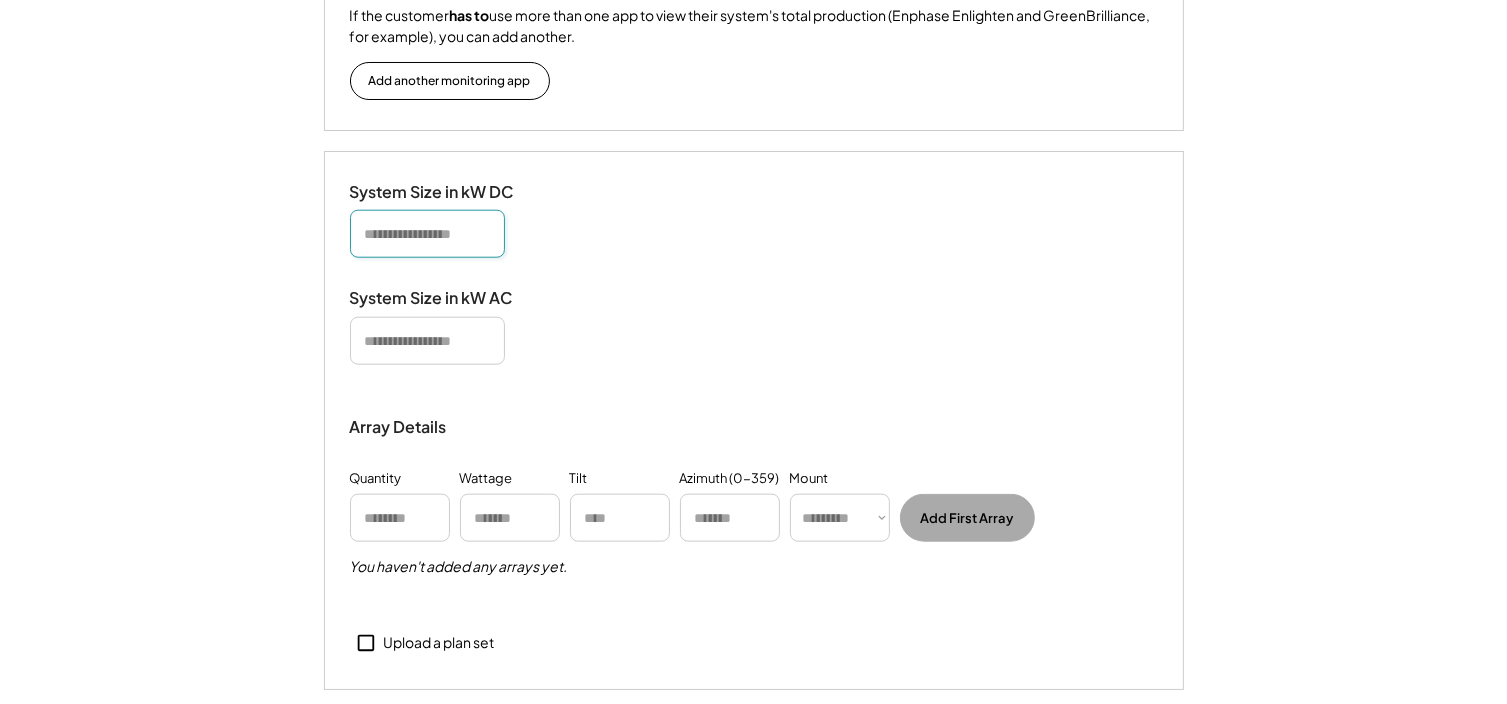 paste on "*****" 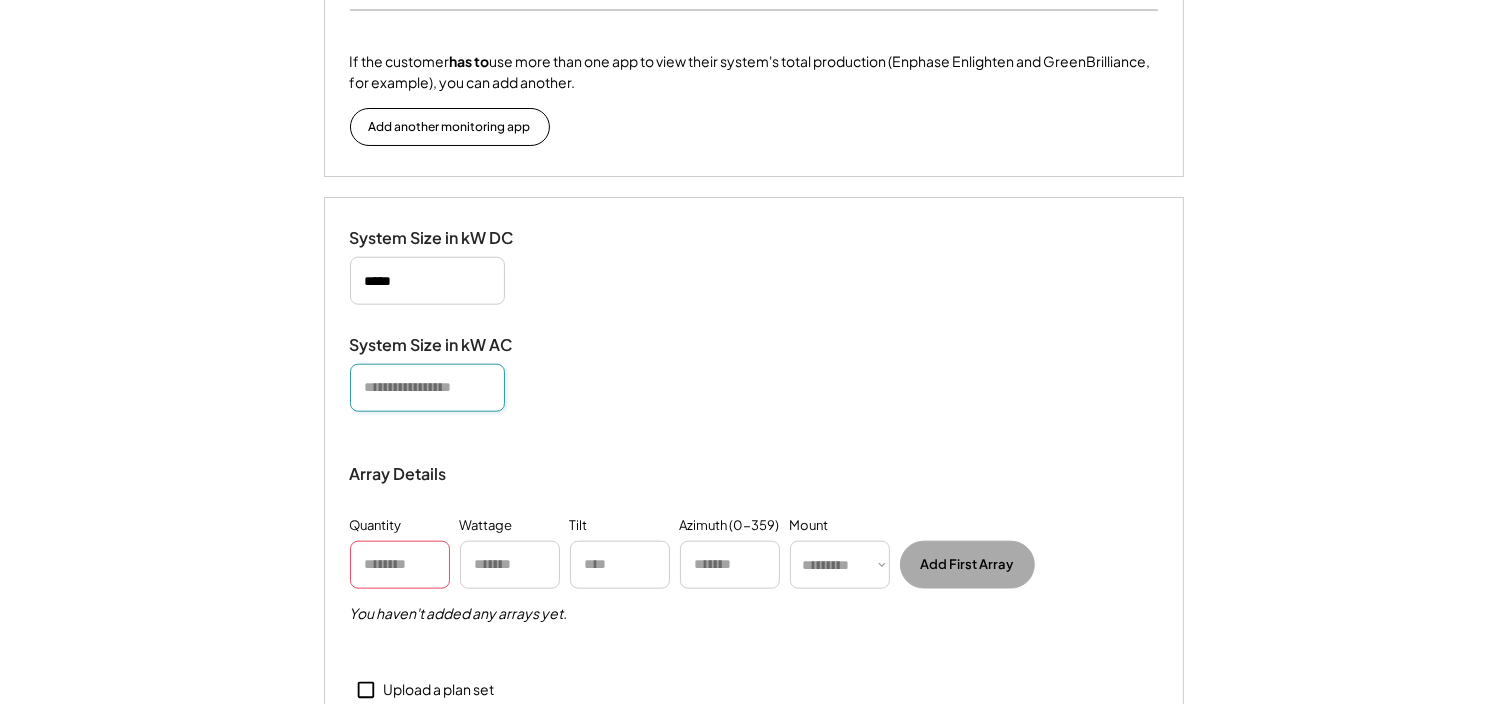paste on "****" 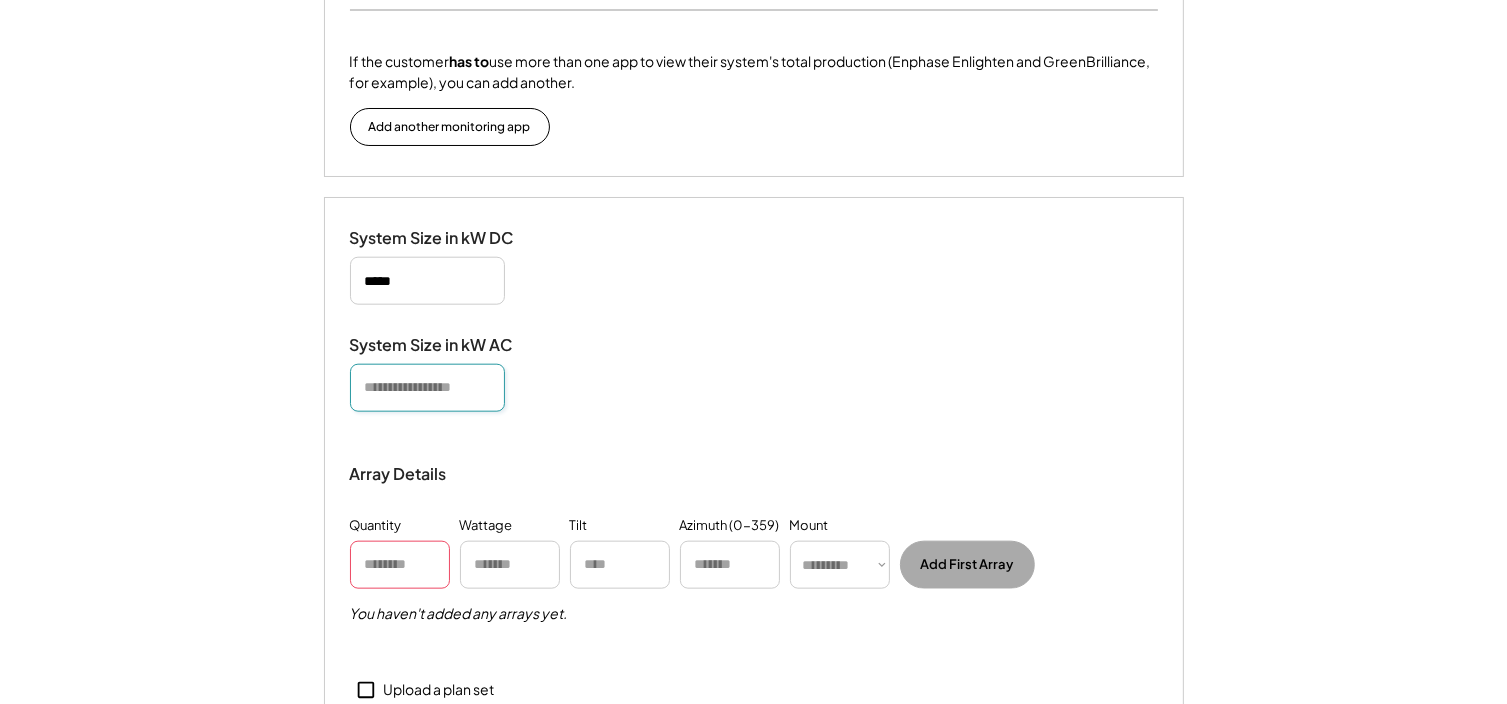 type on "****" 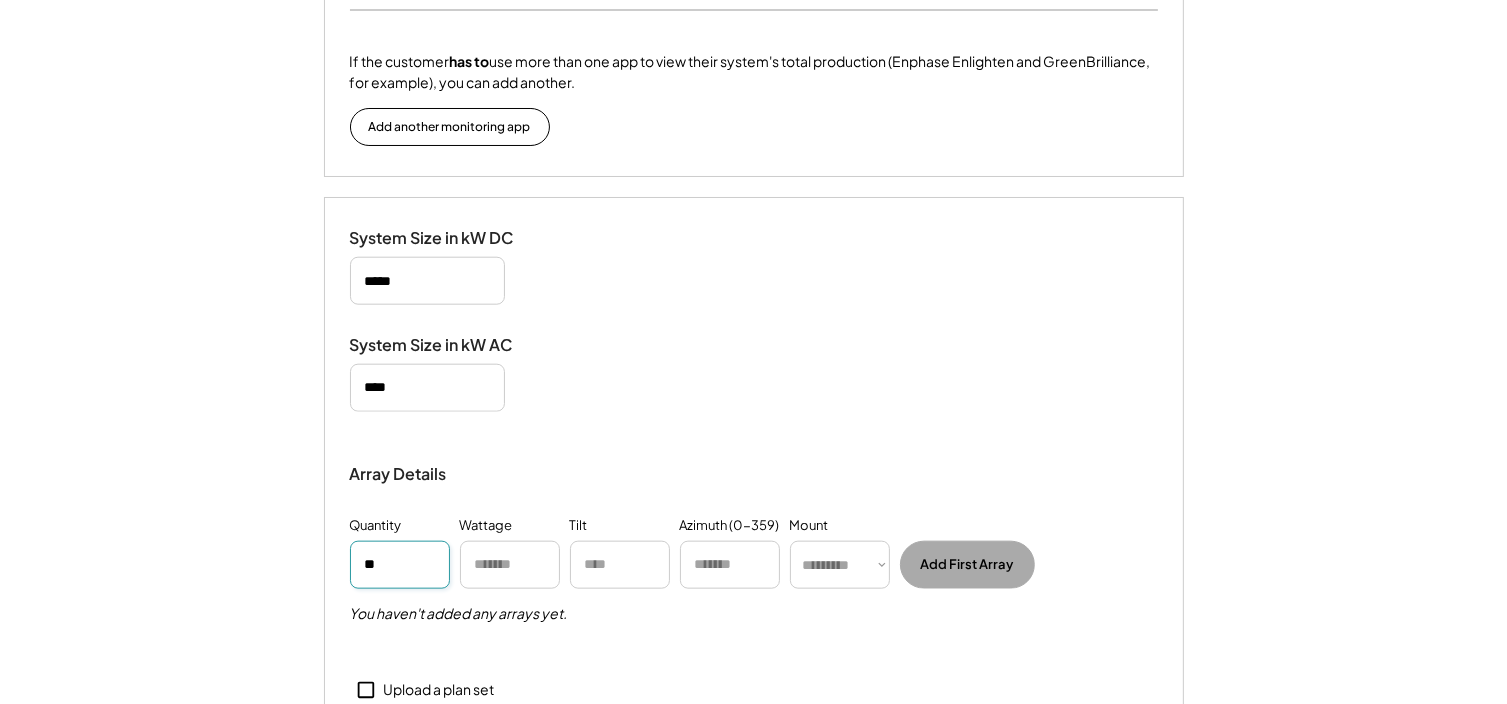 type on "**" 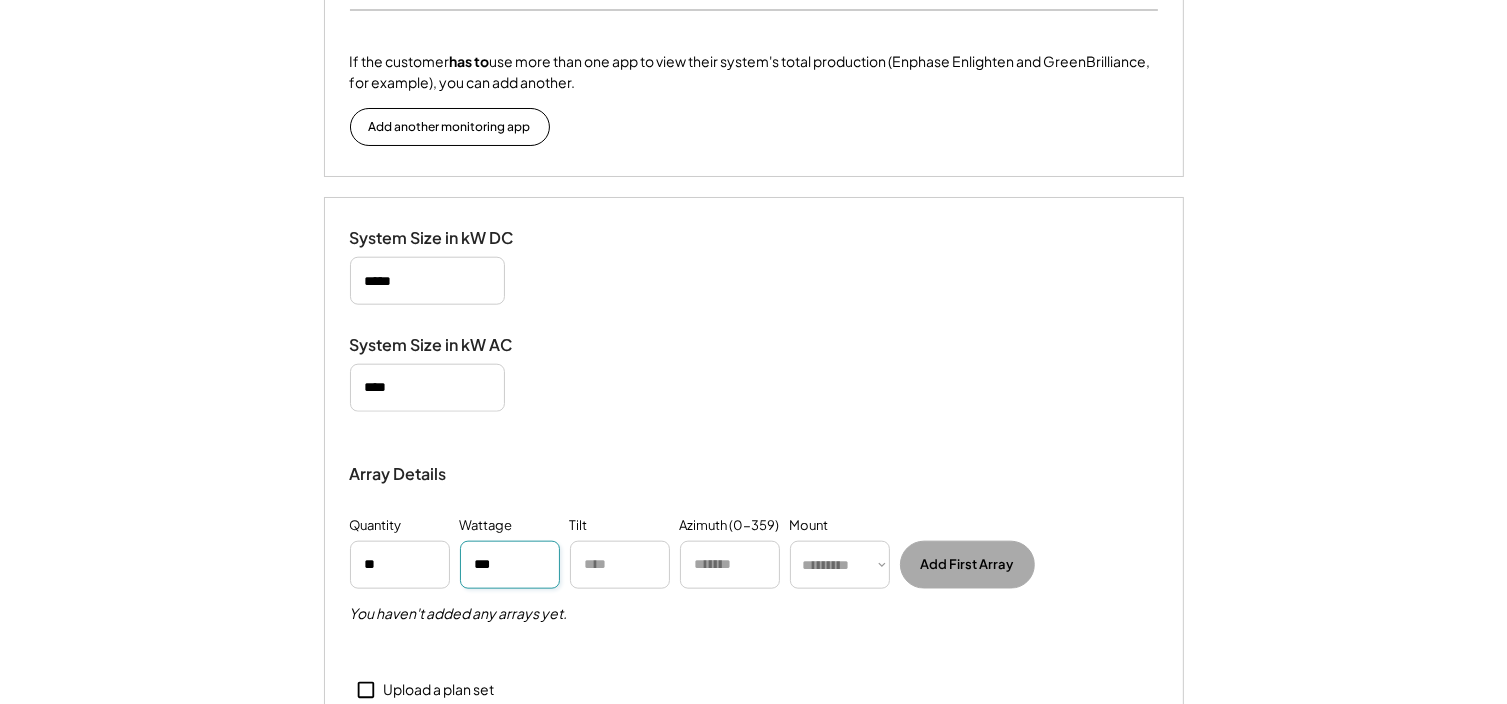 type on "***" 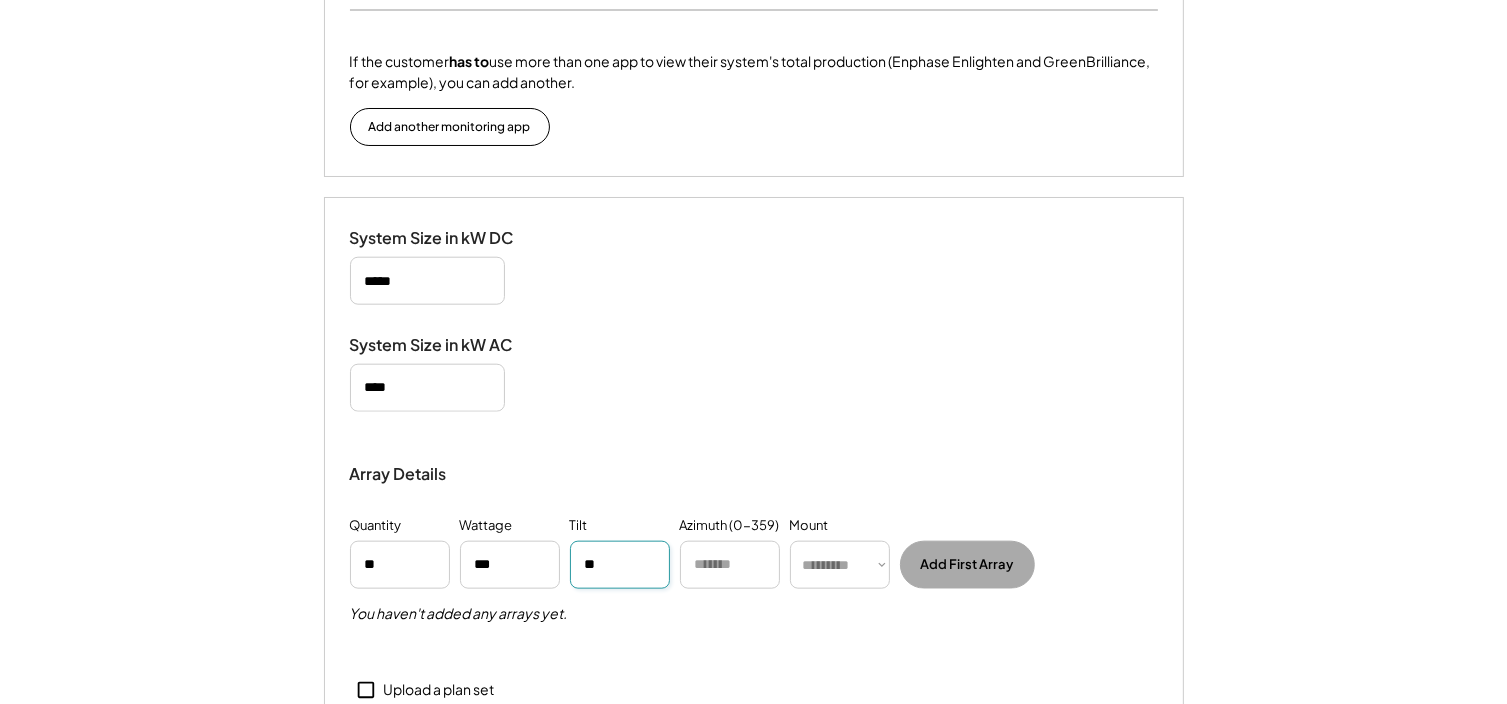 type on "**" 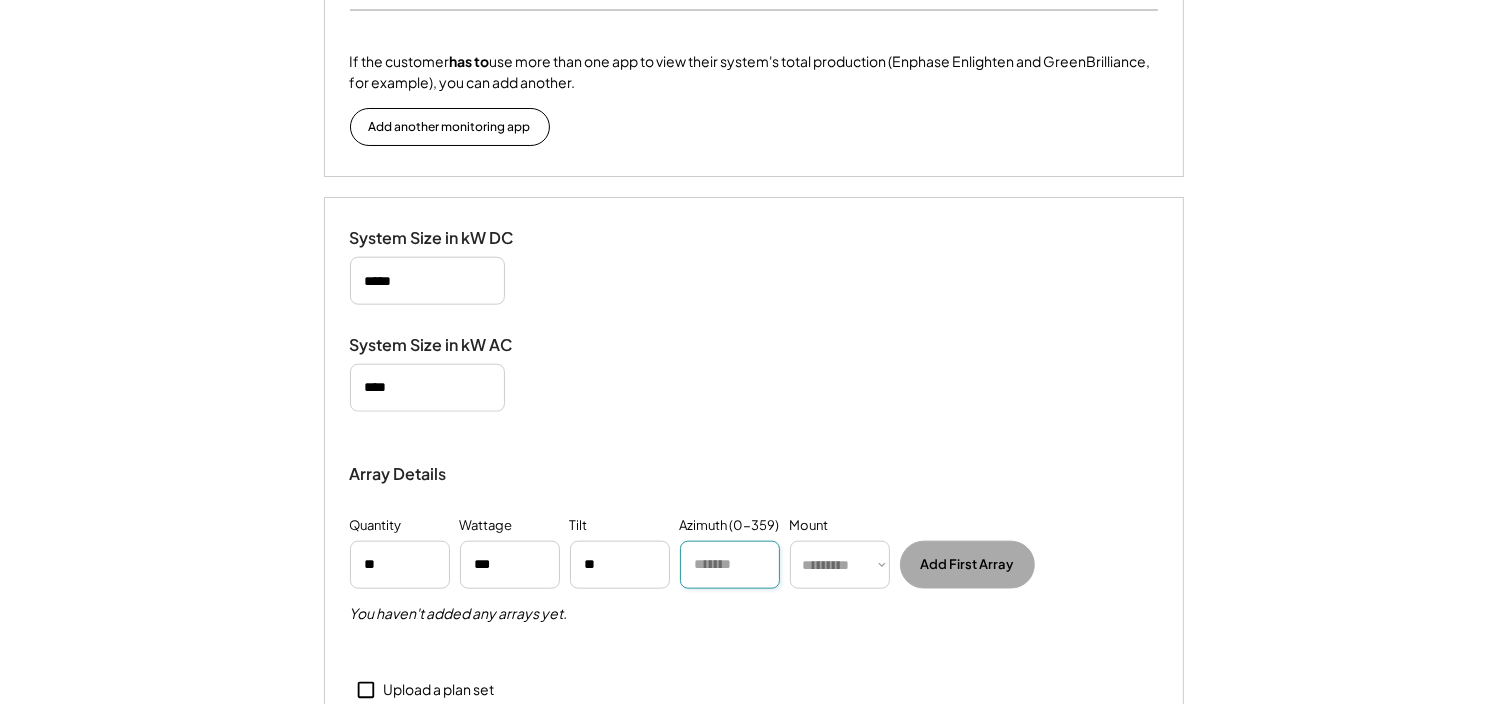 paste on "***" 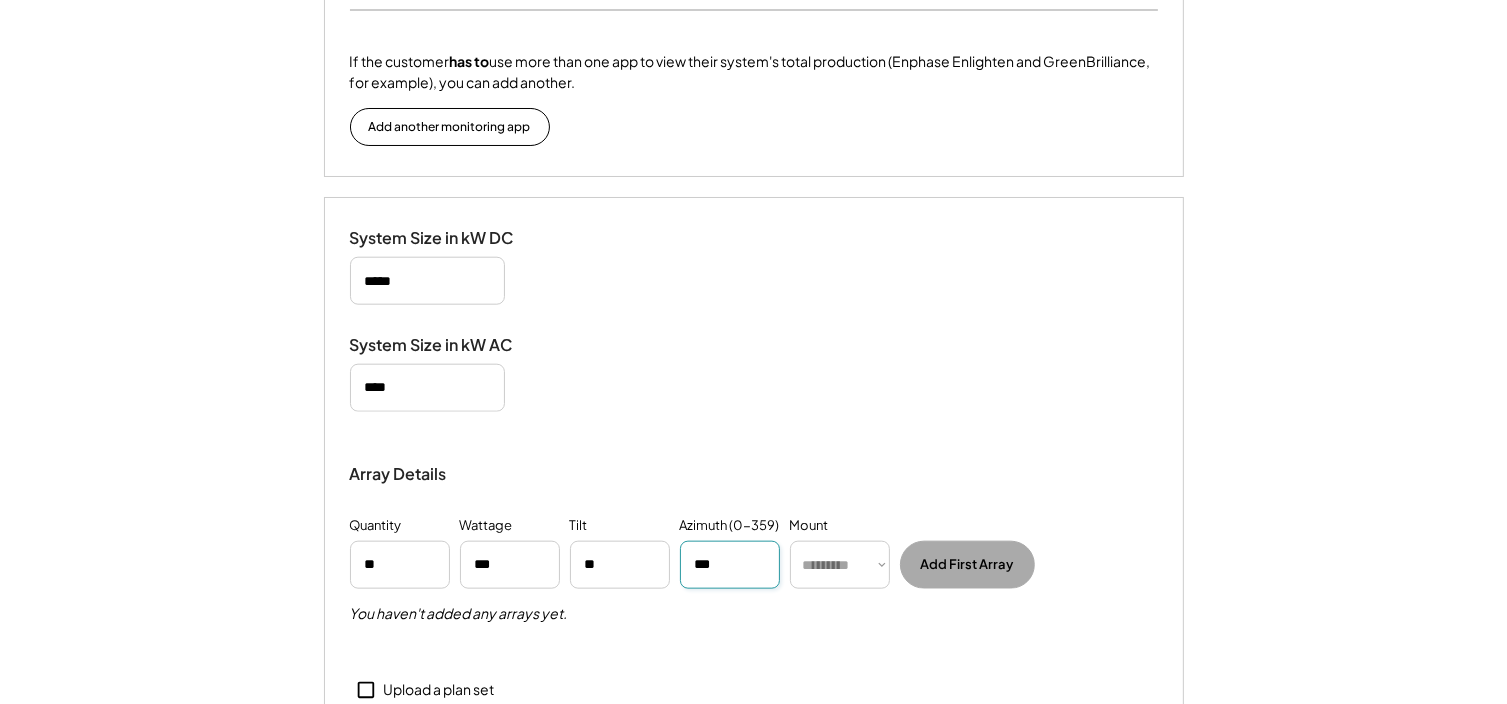type on "***" 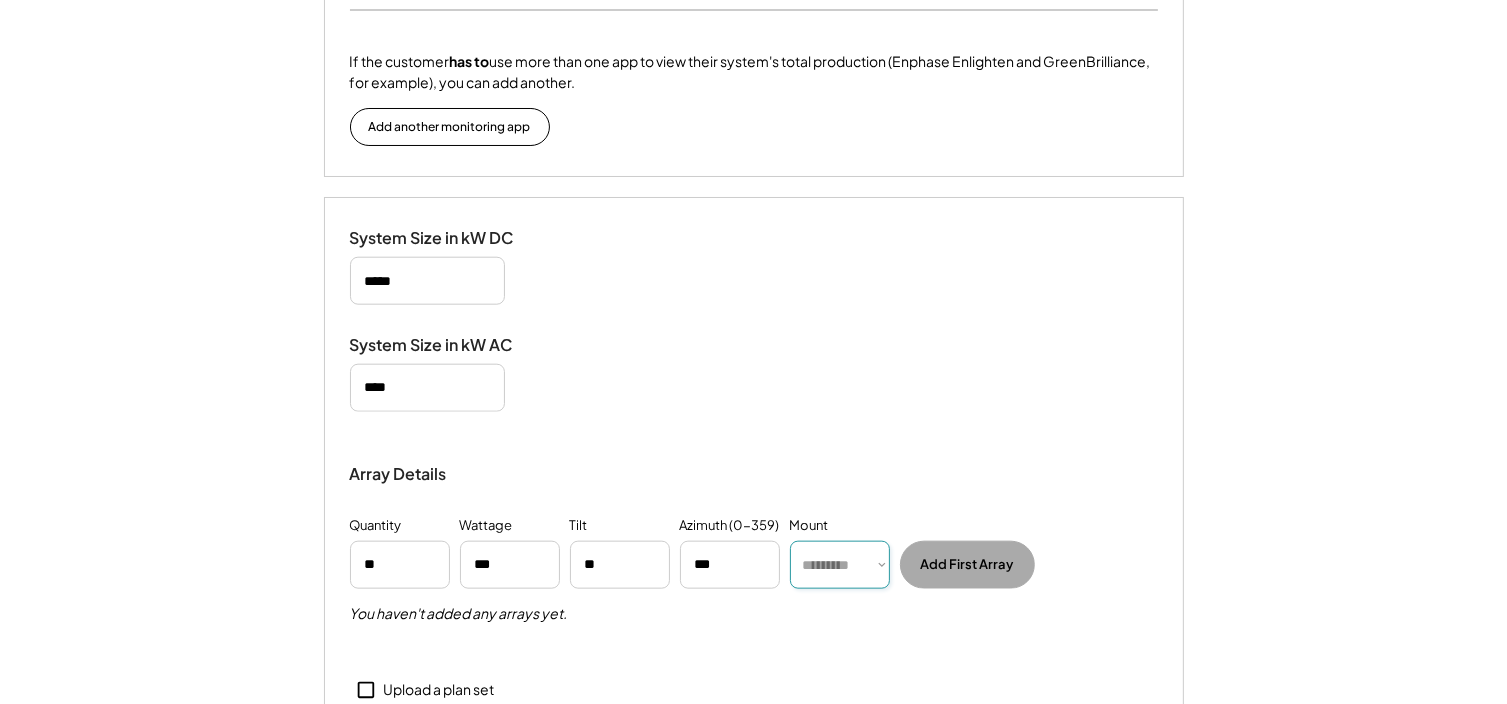 select on "******" 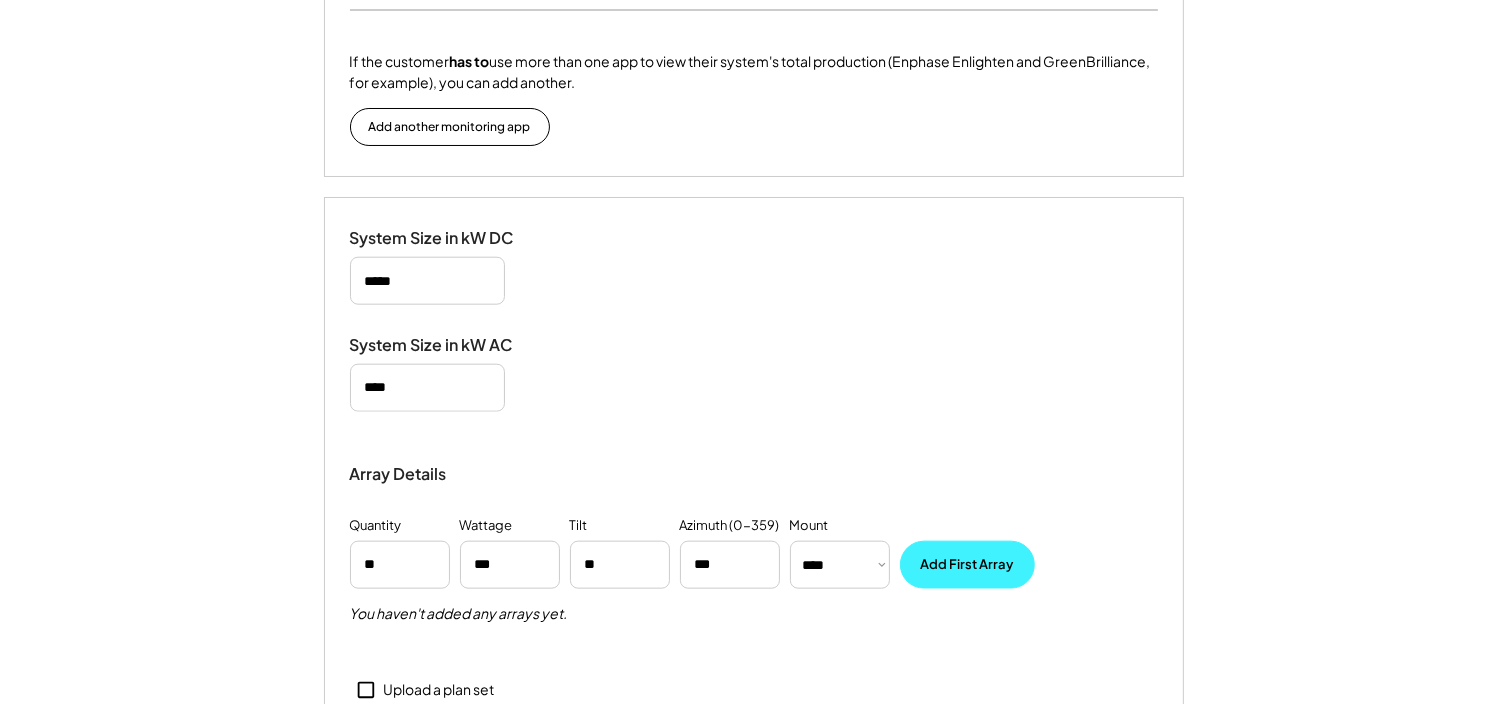 click on "Add First Array" at bounding box center (967, 565) 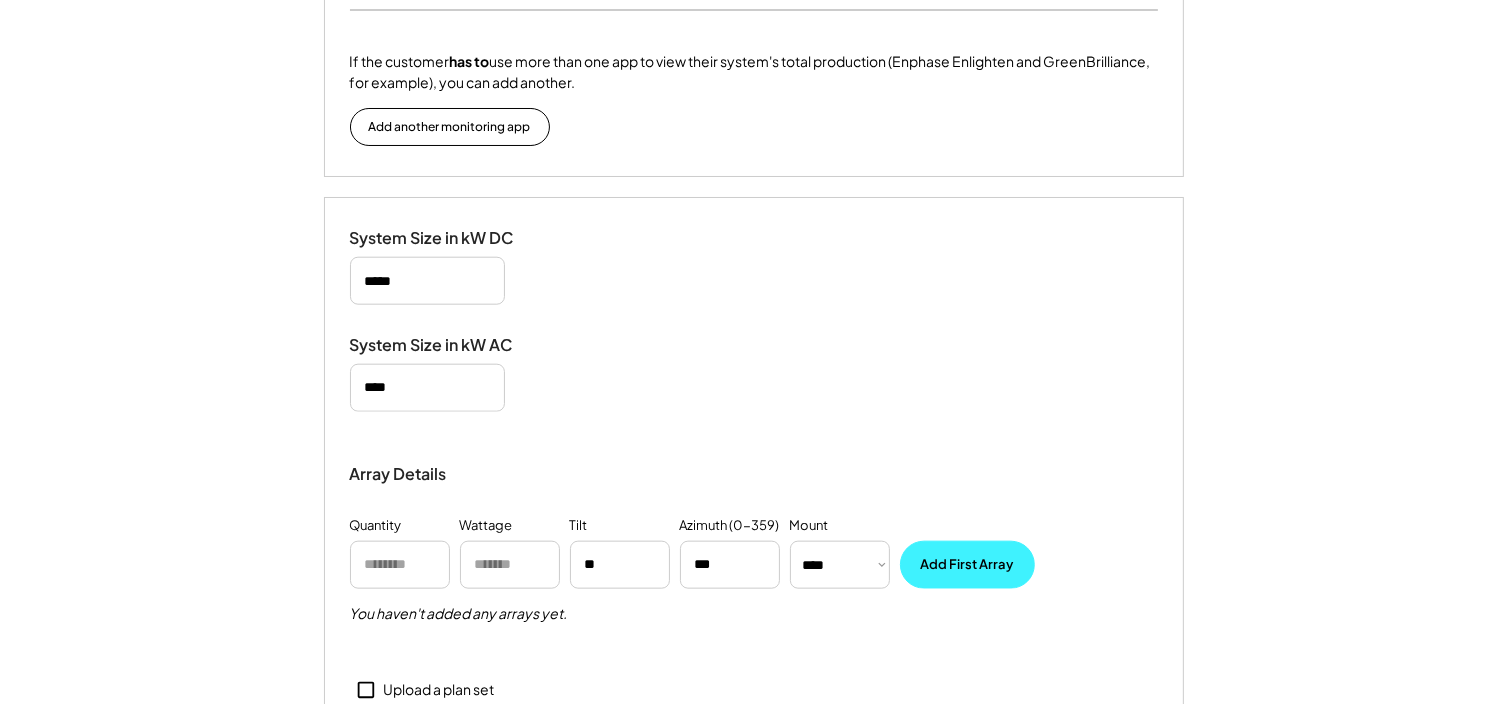type 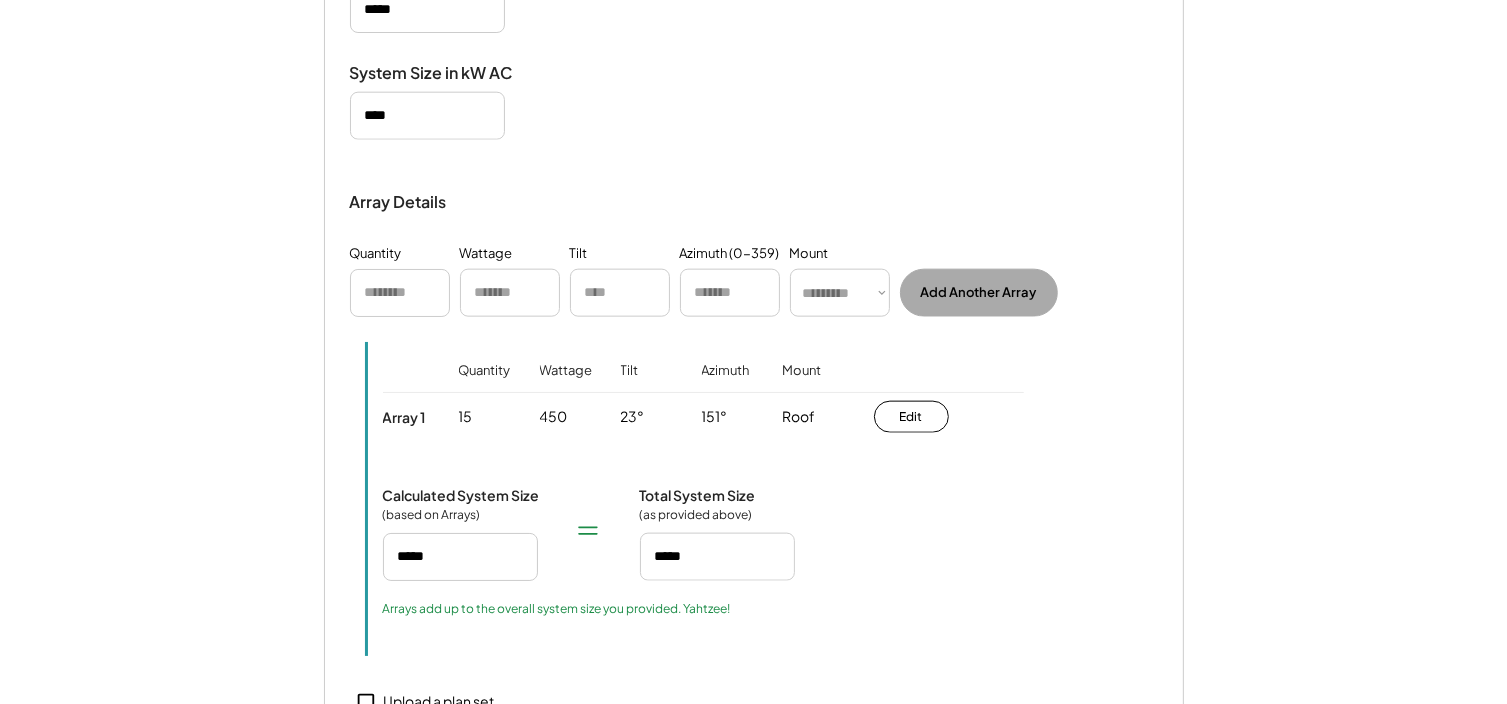 type 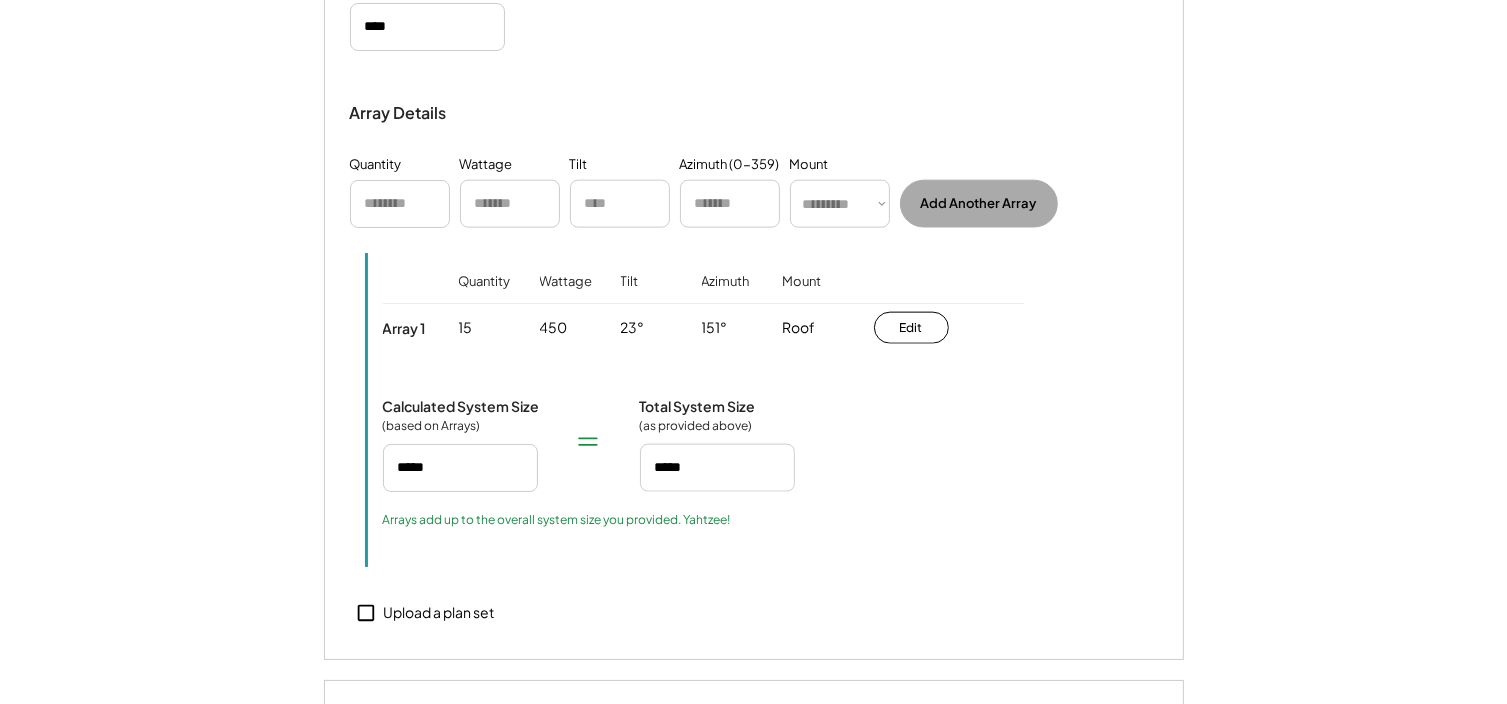 scroll, scrollTop: 2598, scrollLeft: 0, axis: vertical 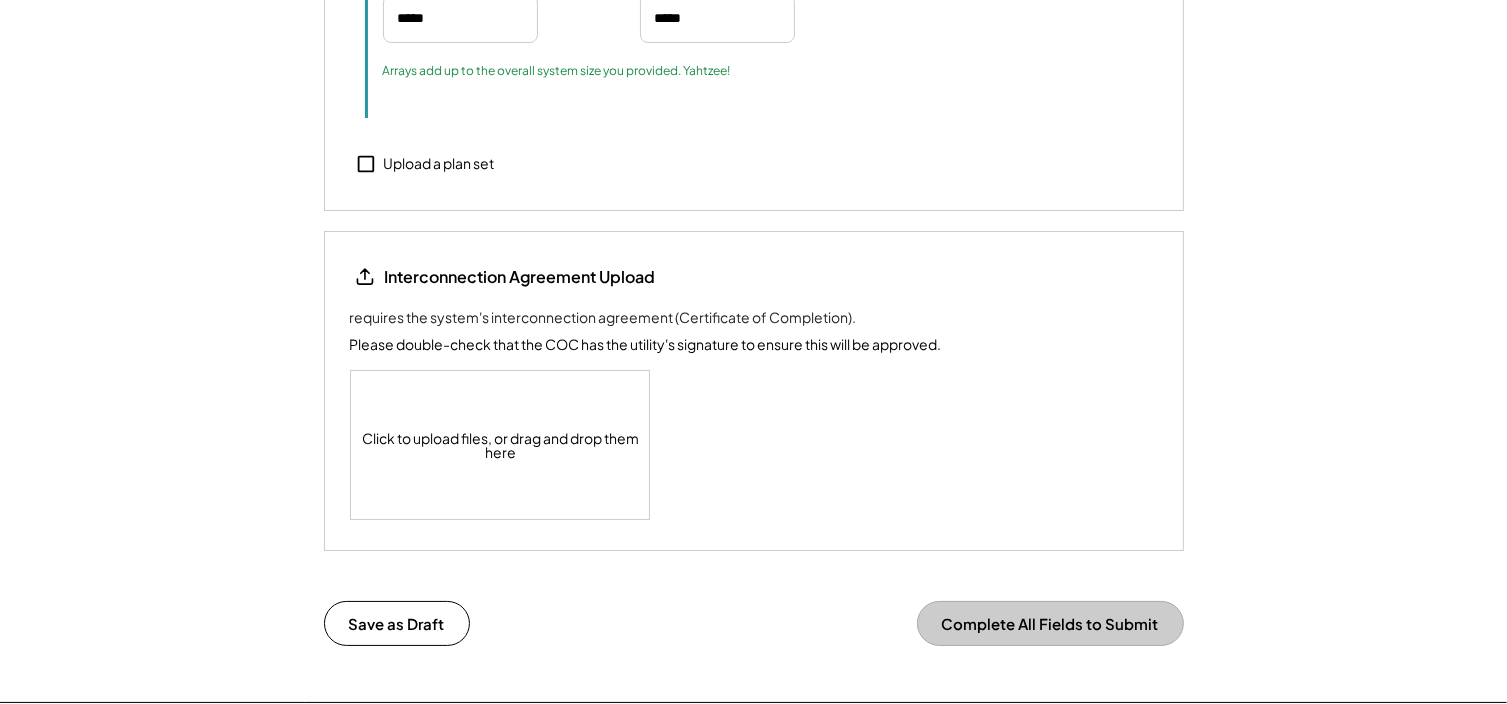 click on "Click to upload files, or drag and drop them here" at bounding box center (501, 445) 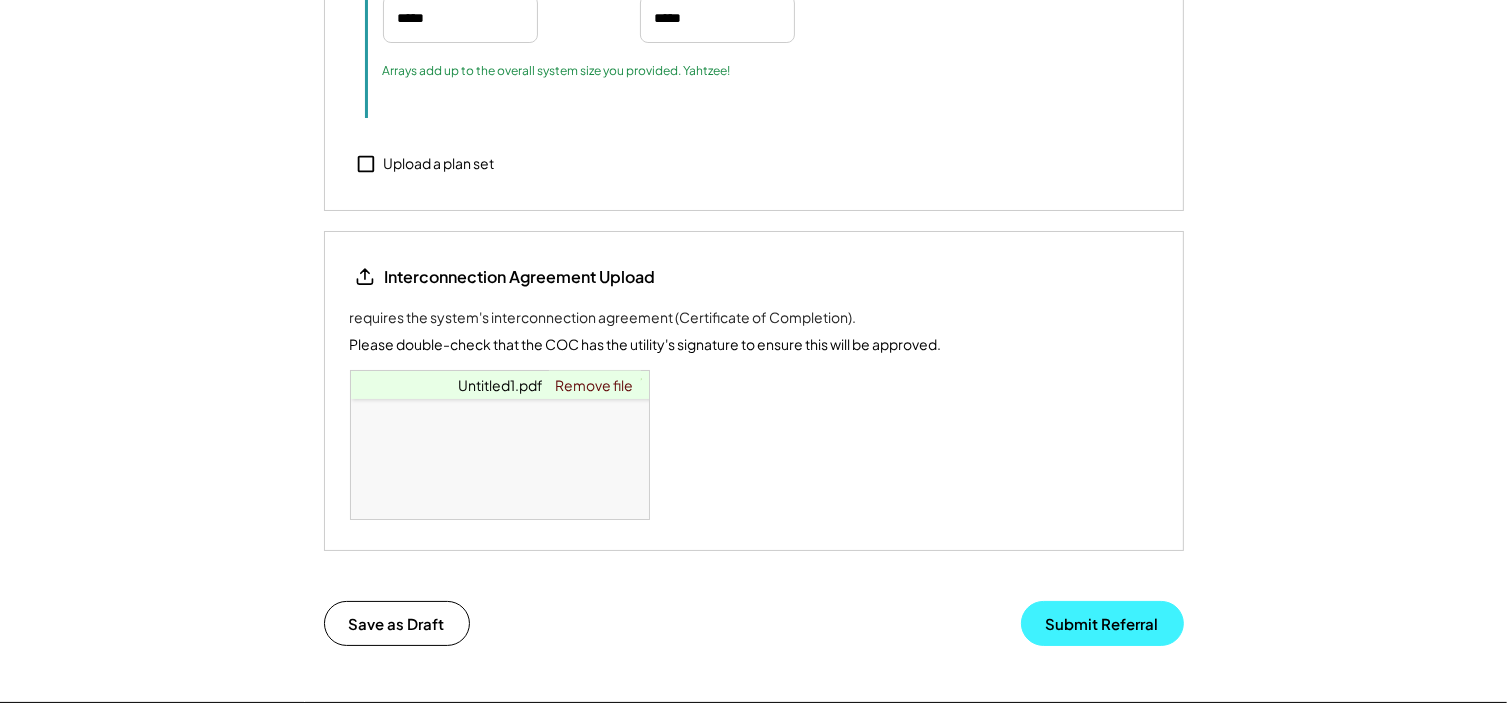 click on "Submit Referral" at bounding box center [1102, 623] 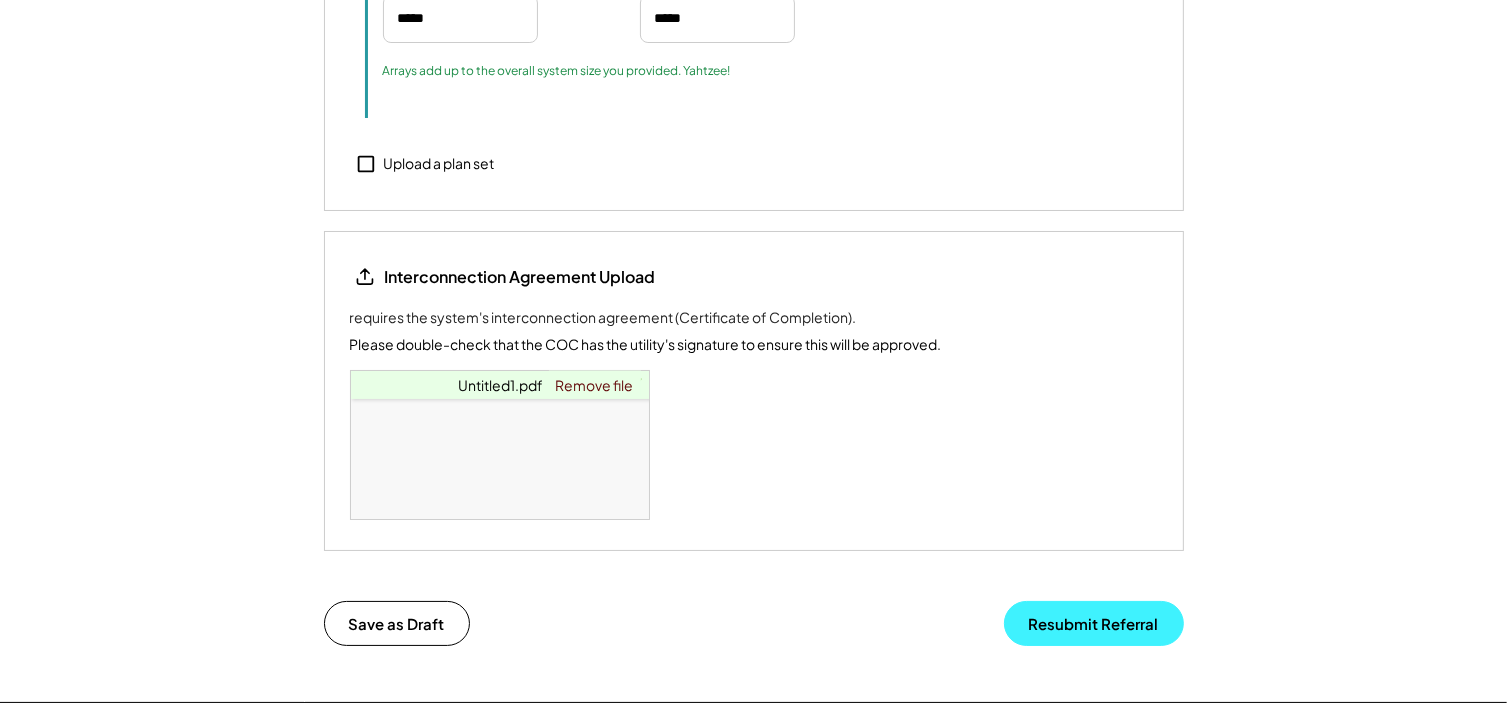 type 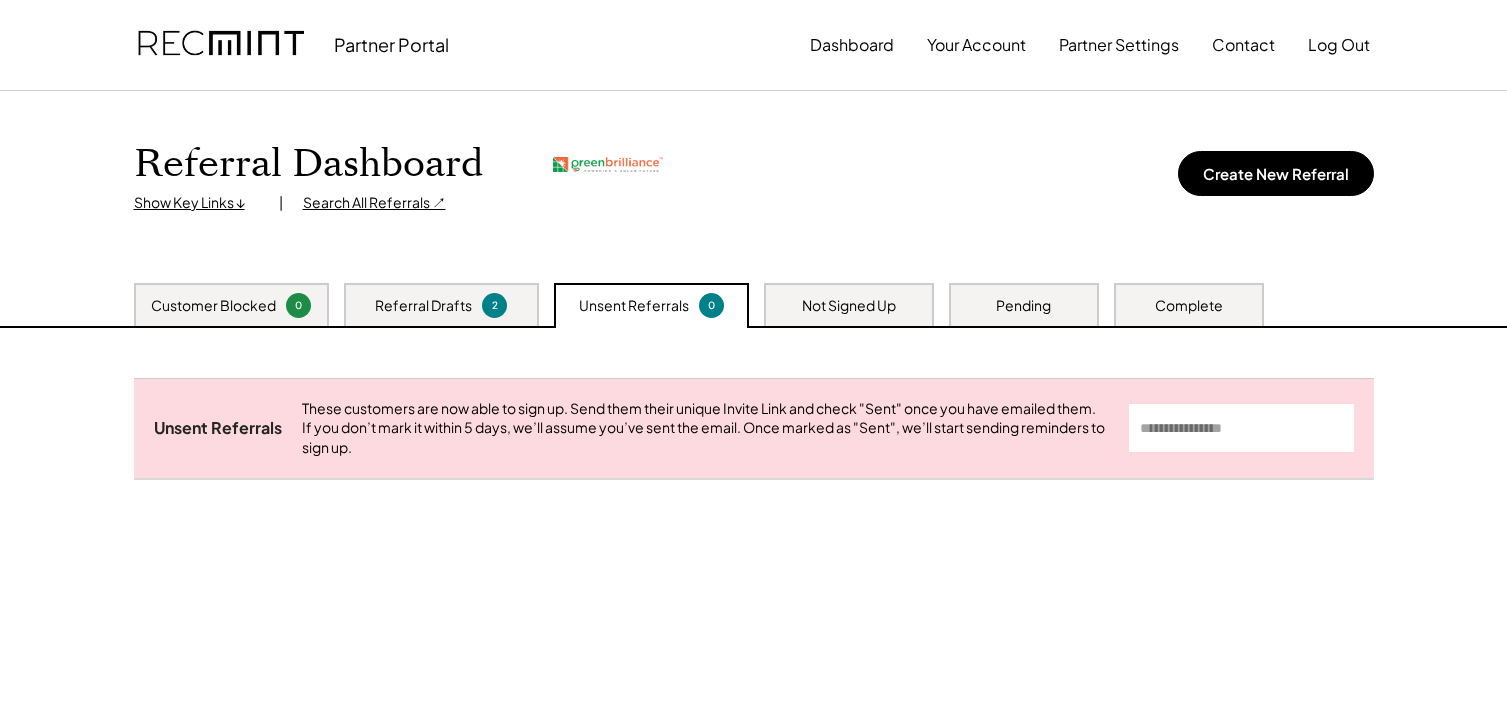 scroll, scrollTop: 0, scrollLeft: 0, axis: both 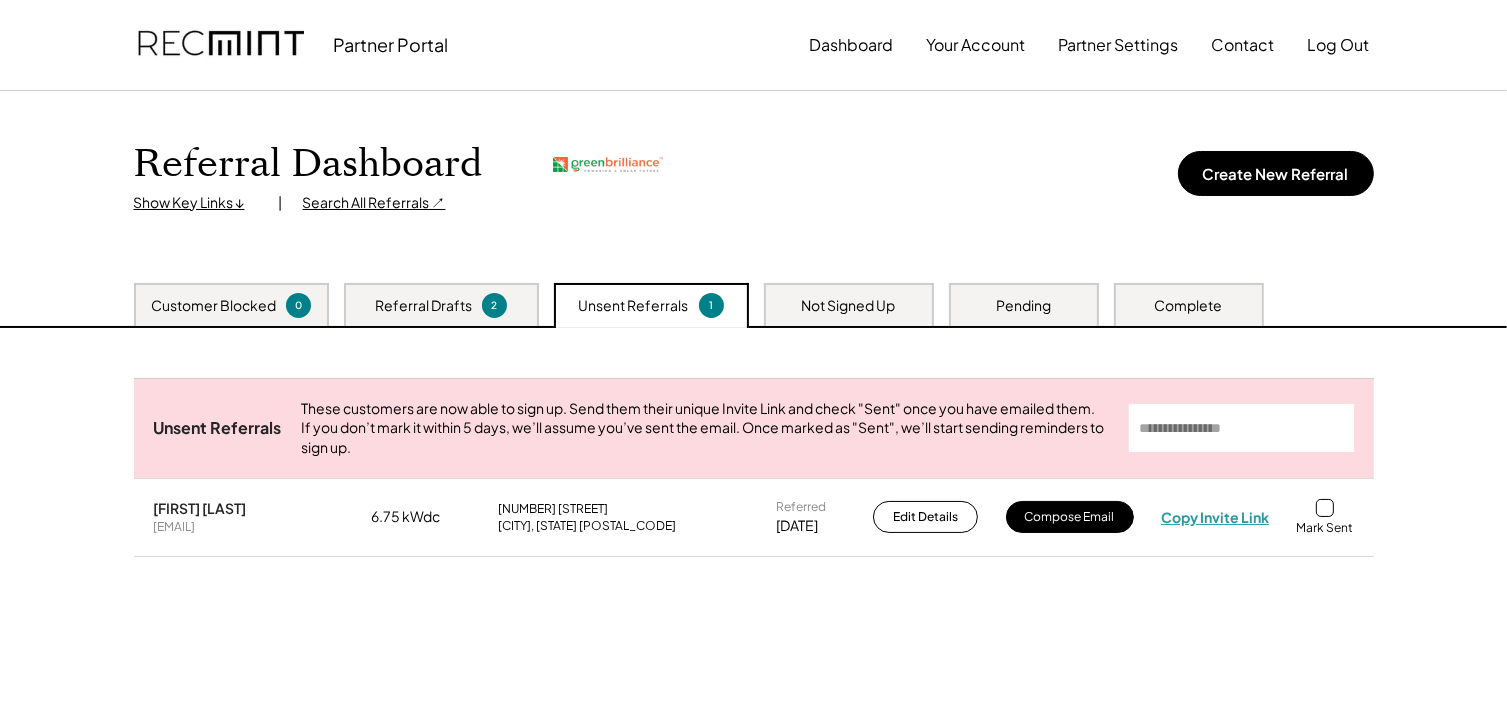 click on "Copy Invite Link" at bounding box center (1215, 517) 